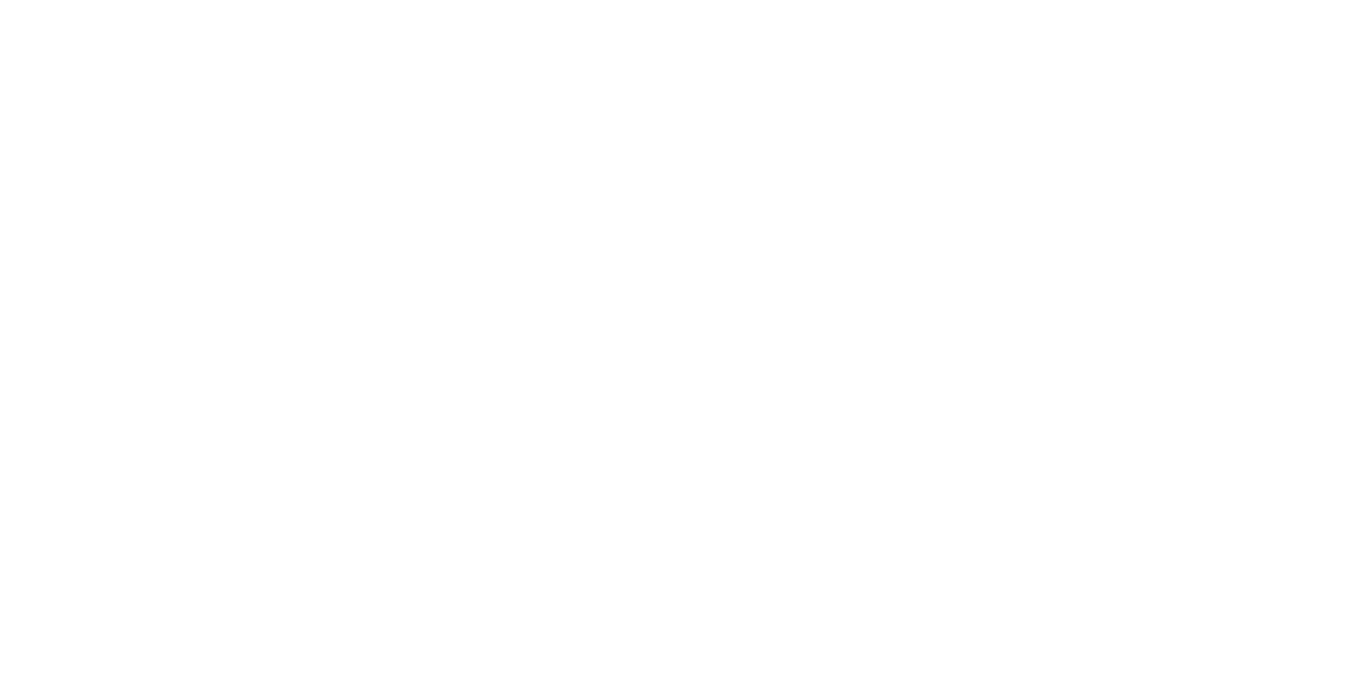 scroll, scrollTop: 0, scrollLeft: 0, axis: both 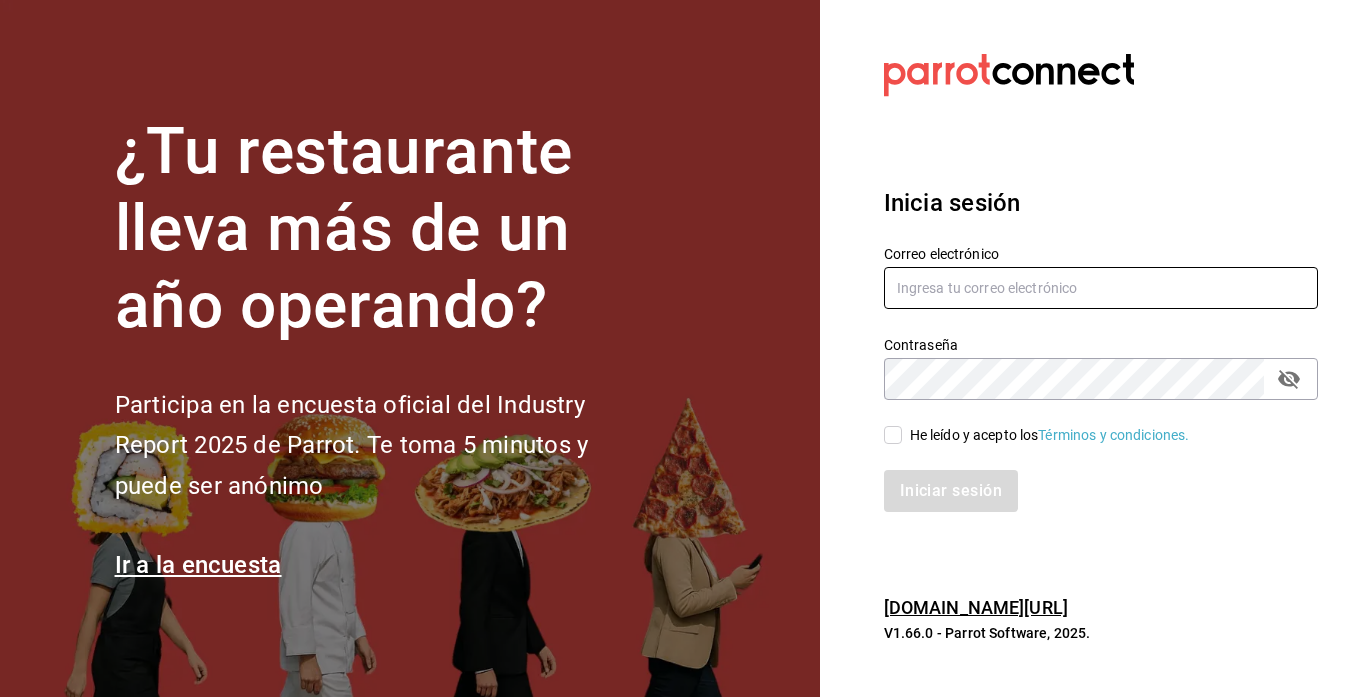 type on "[EMAIL_ADDRESS][DOMAIN_NAME]" 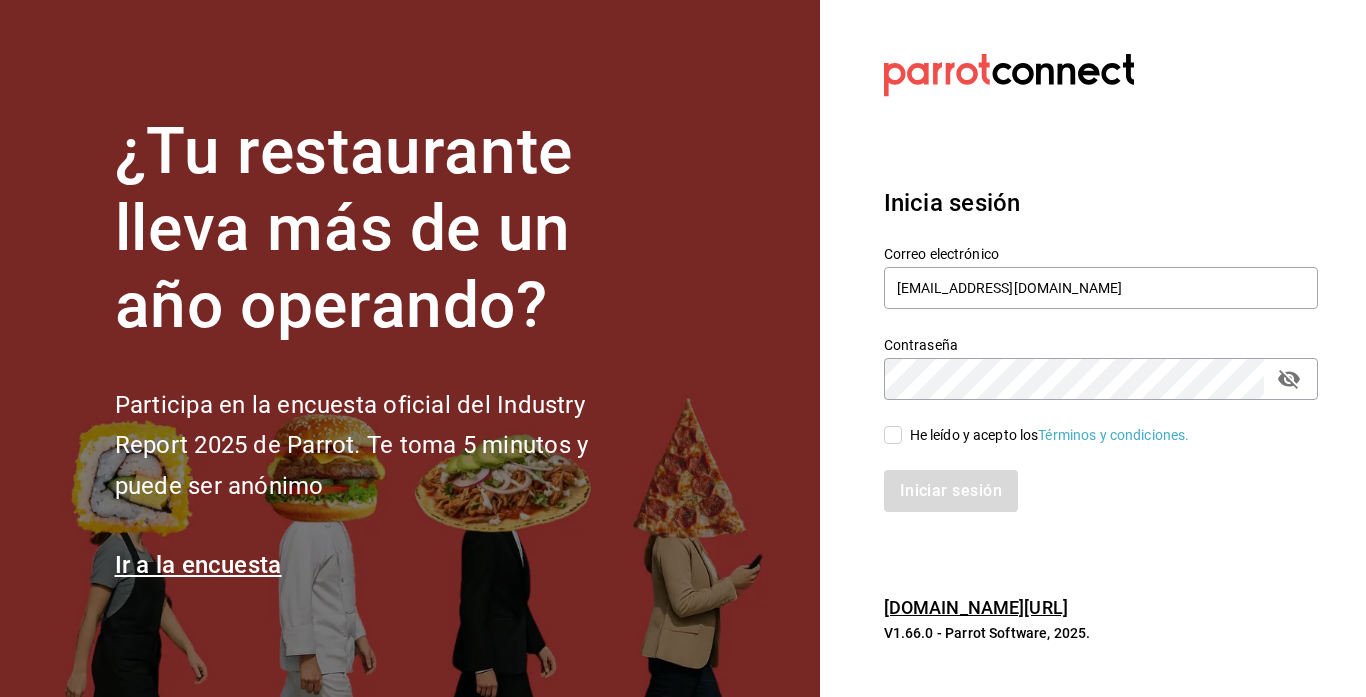 click on "He leído y acepto los  Términos y condiciones." at bounding box center (893, 435) 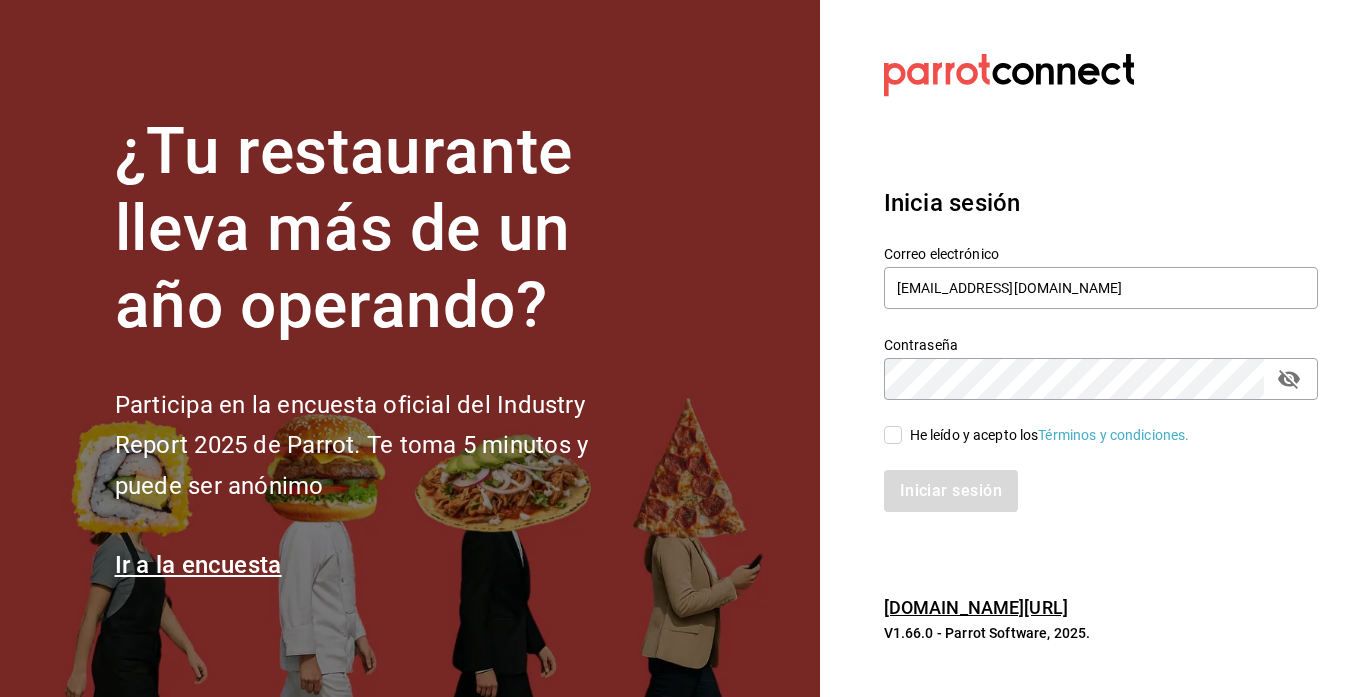 checkbox on "true" 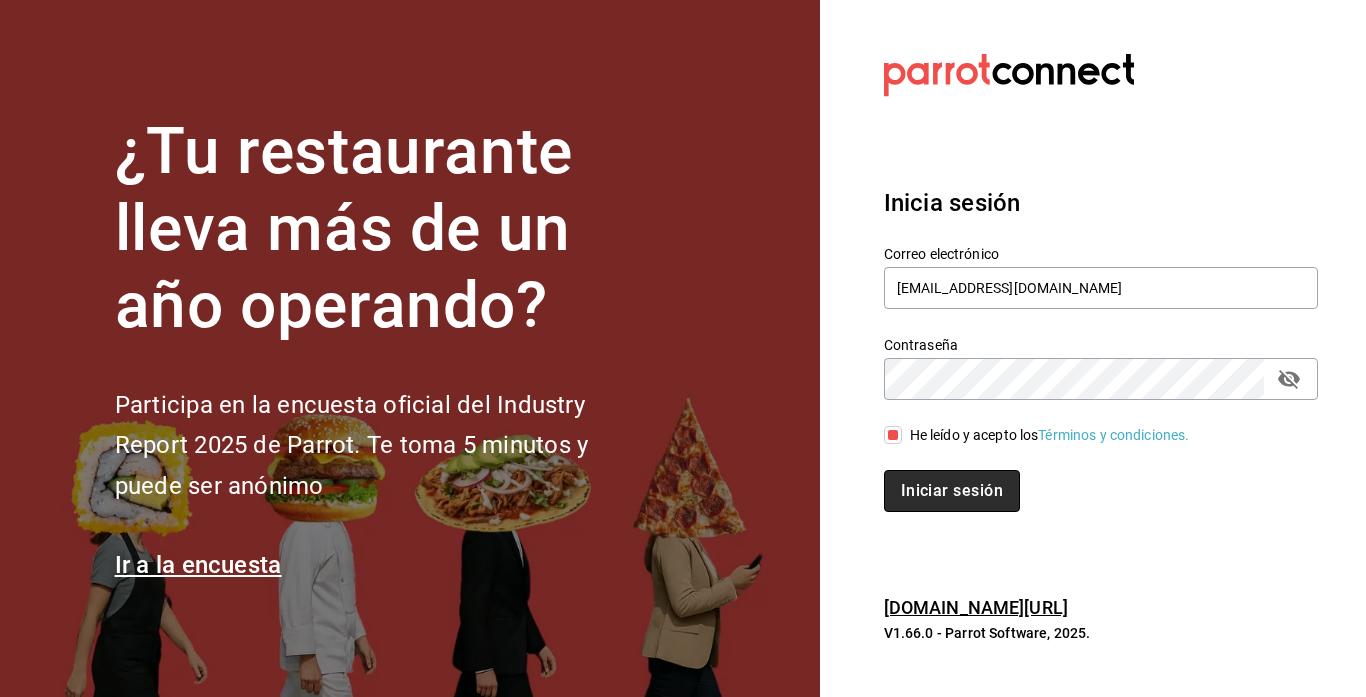 click on "Iniciar sesión" at bounding box center (952, 491) 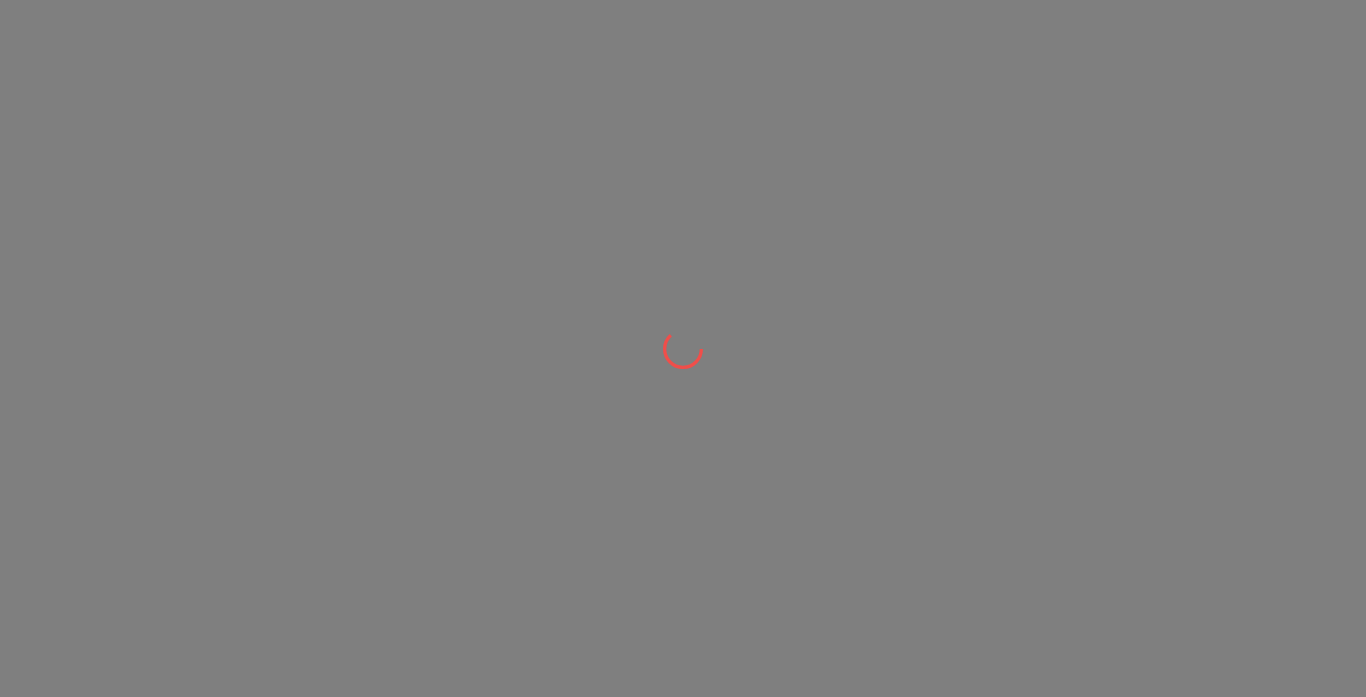 scroll, scrollTop: 0, scrollLeft: 0, axis: both 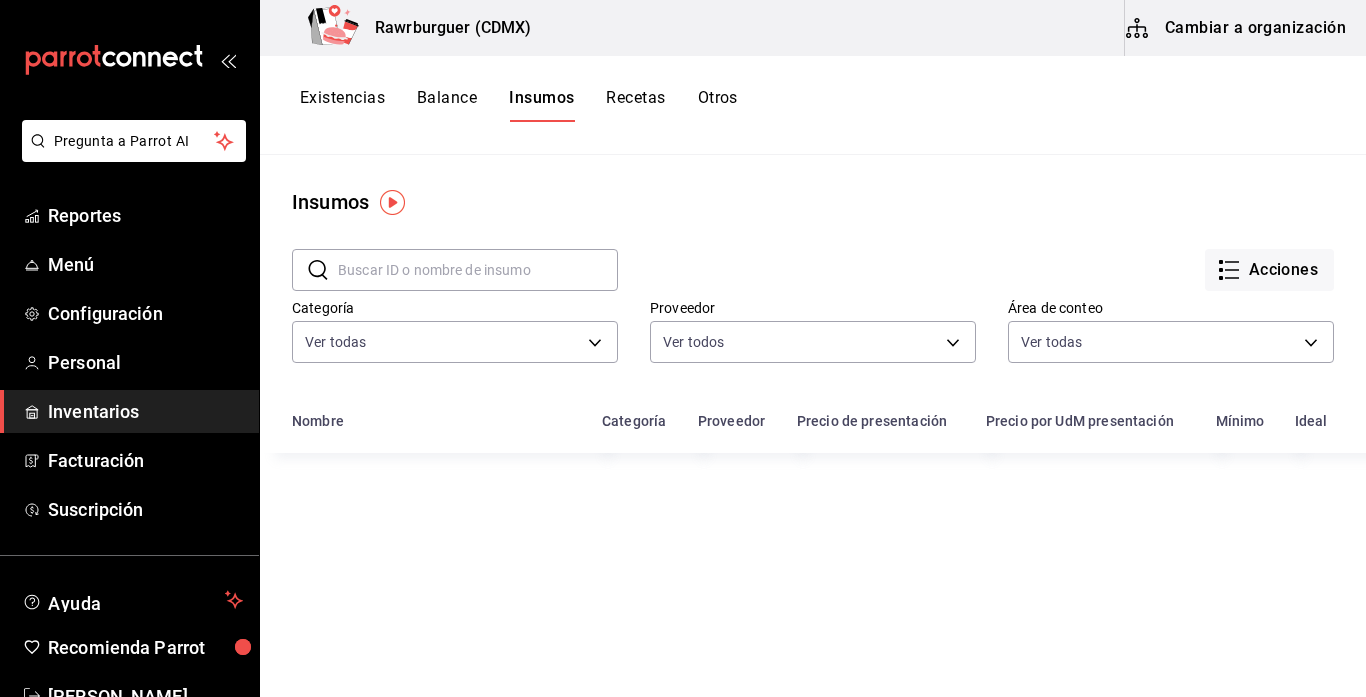 type on "70f4f21f-7251-4fb6-9f6c-f2ce2f476f02,42255995-e26d-4a7c-a2e3-c9fbf1698238,6c921682-6bb5-4528-a32a-8e64d2fceb19,1c8450d0-9b8d-4a54-ad0c-ac7342ab9b92,a8835c84-3271-4c0a-901d-b64cf3fd94d4,bbb8c787-21f6-4b55-9f77-6527b01a1433,1d0c21d7-0b56-49e4-9c70-1ff1cbe6e539" 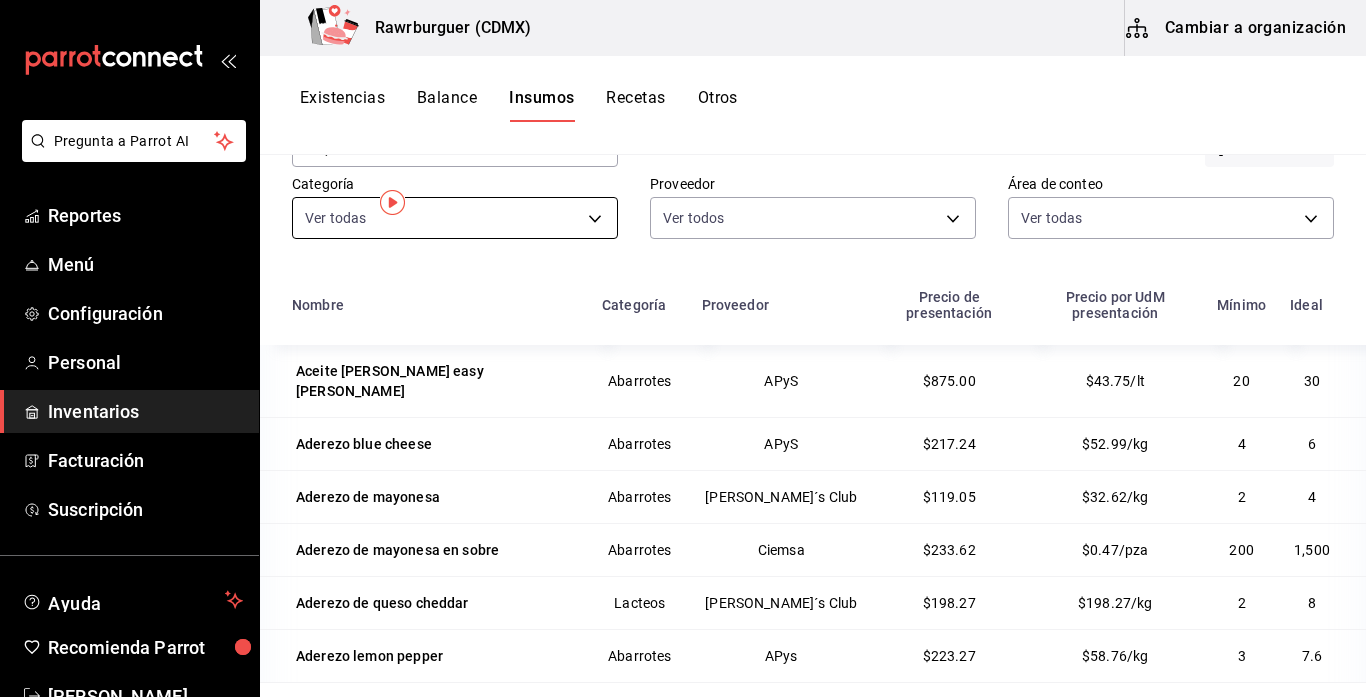 scroll, scrollTop: 0, scrollLeft: 0, axis: both 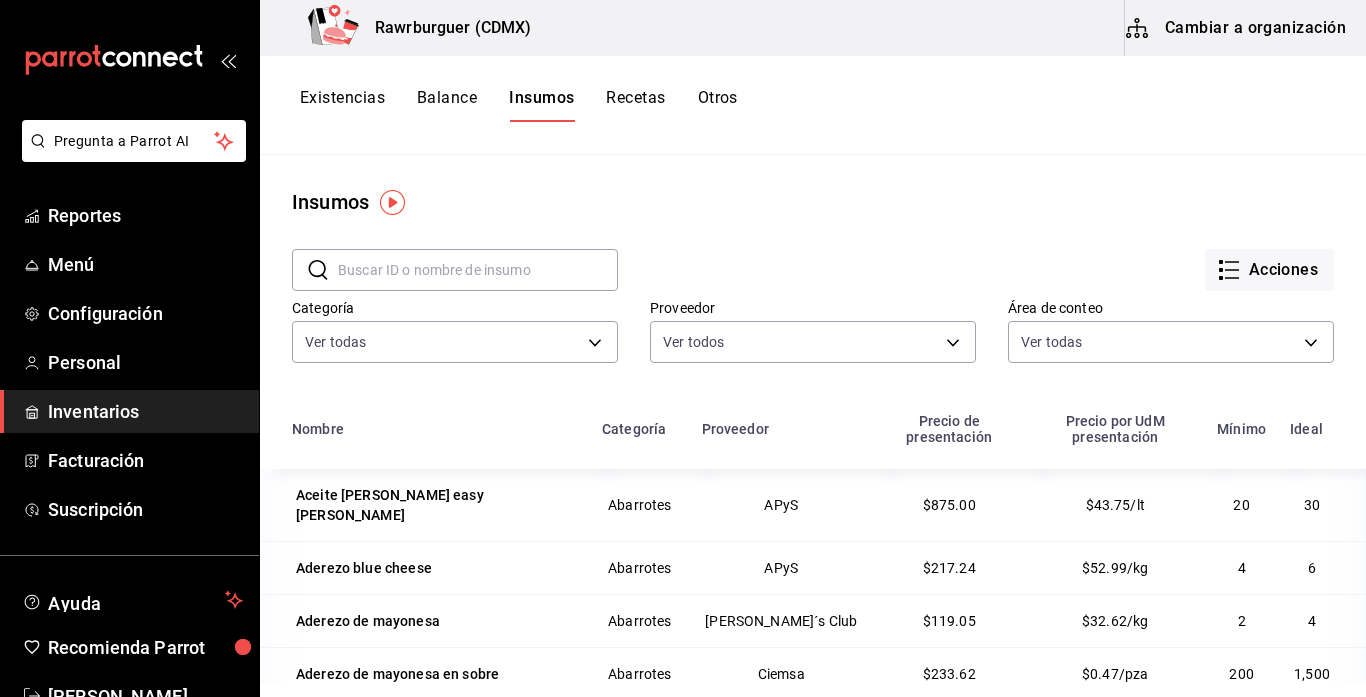 click at bounding box center (478, 270) 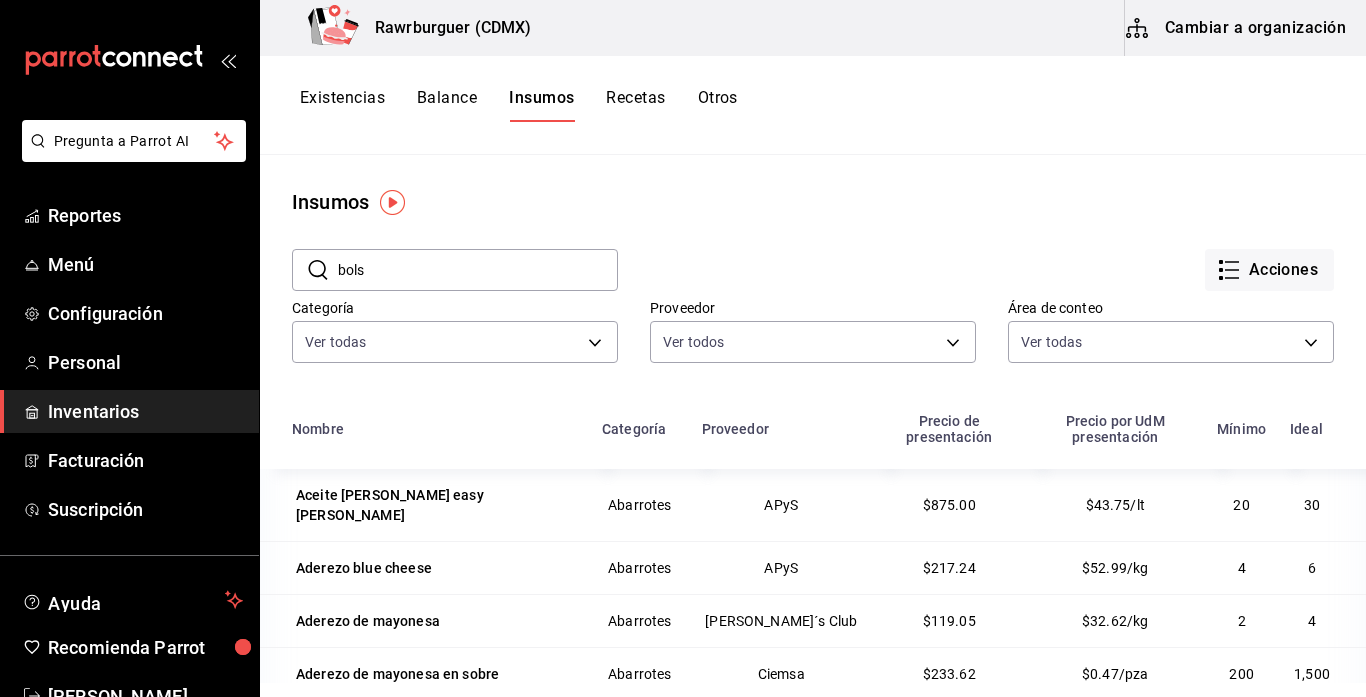 type on "bolsa" 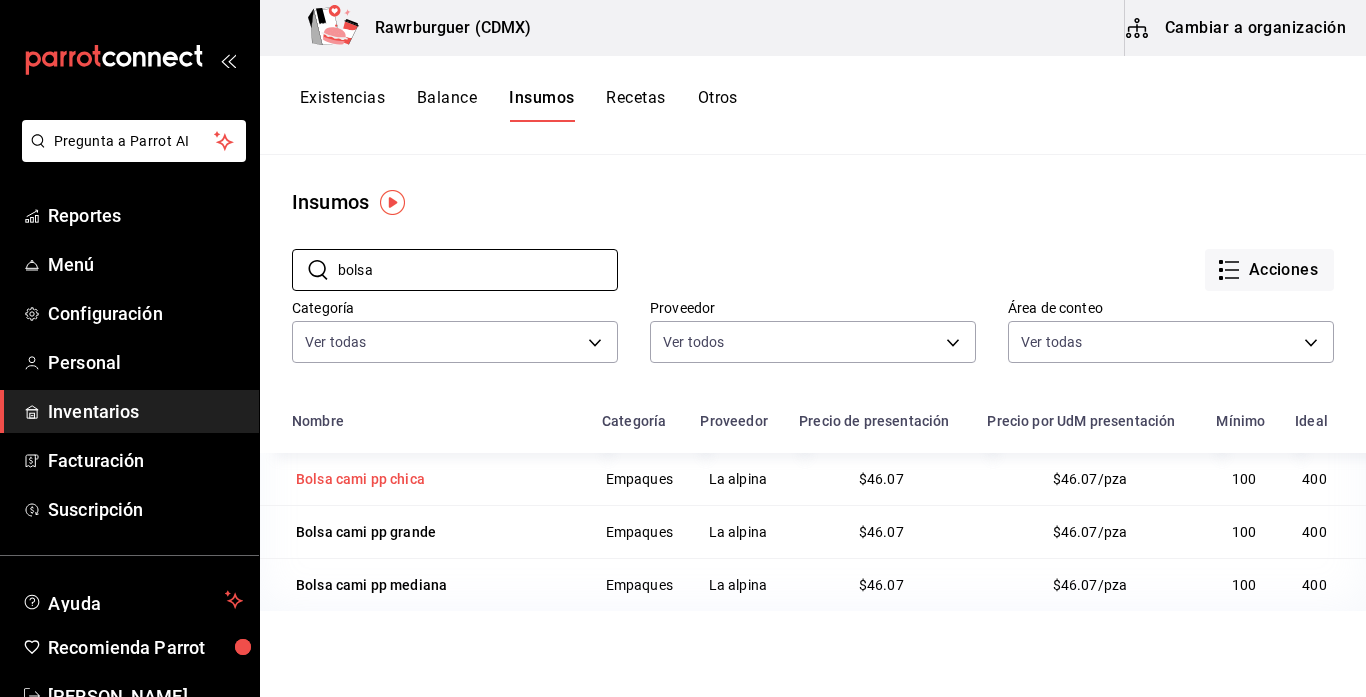 click on "Bolsa cami pp chica" at bounding box center [360, 479] 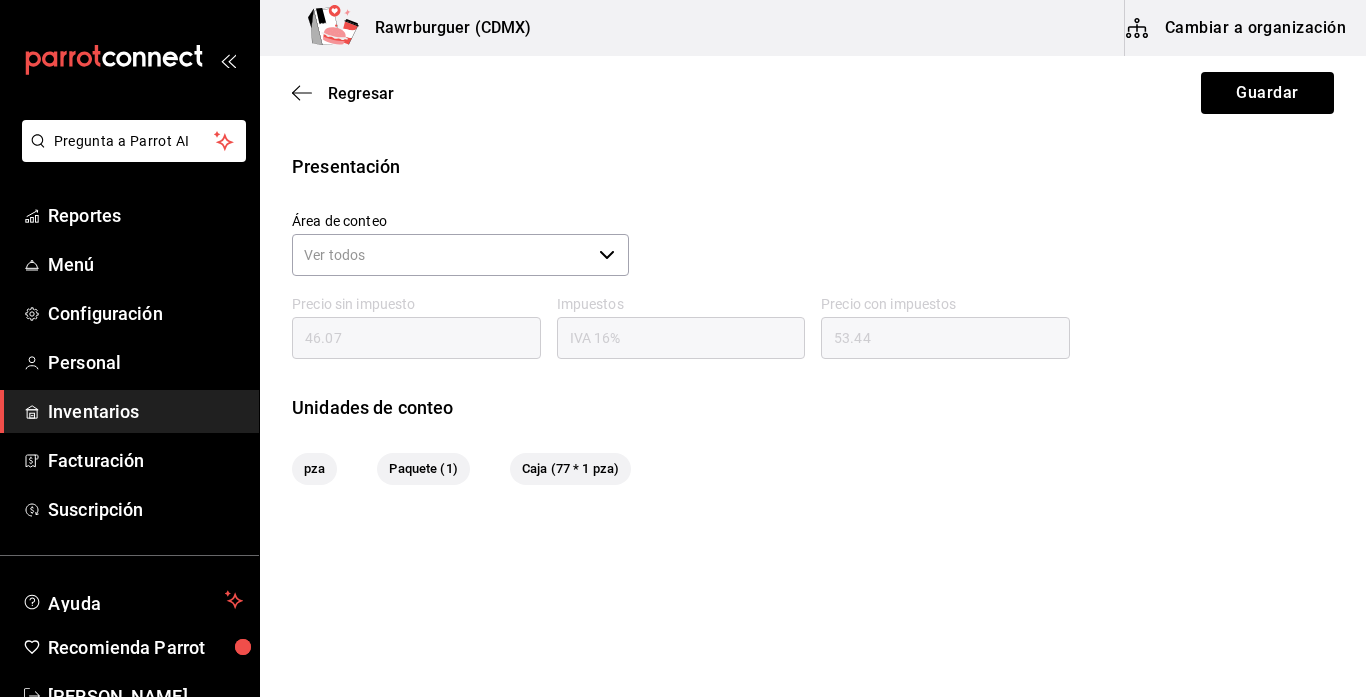 scroll, scrollTop: 0, scrollLeft: 0, axis: both 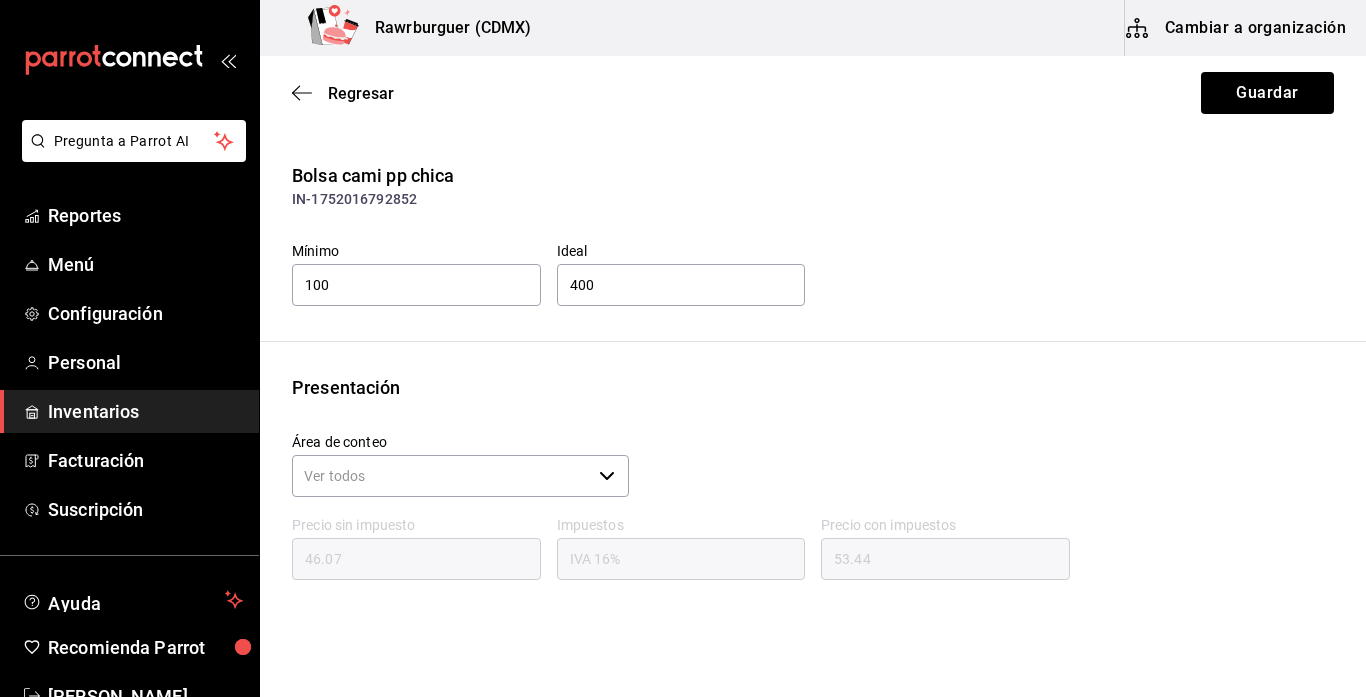 click on "Cambiar a organización" at bounding box center (1237, 28) 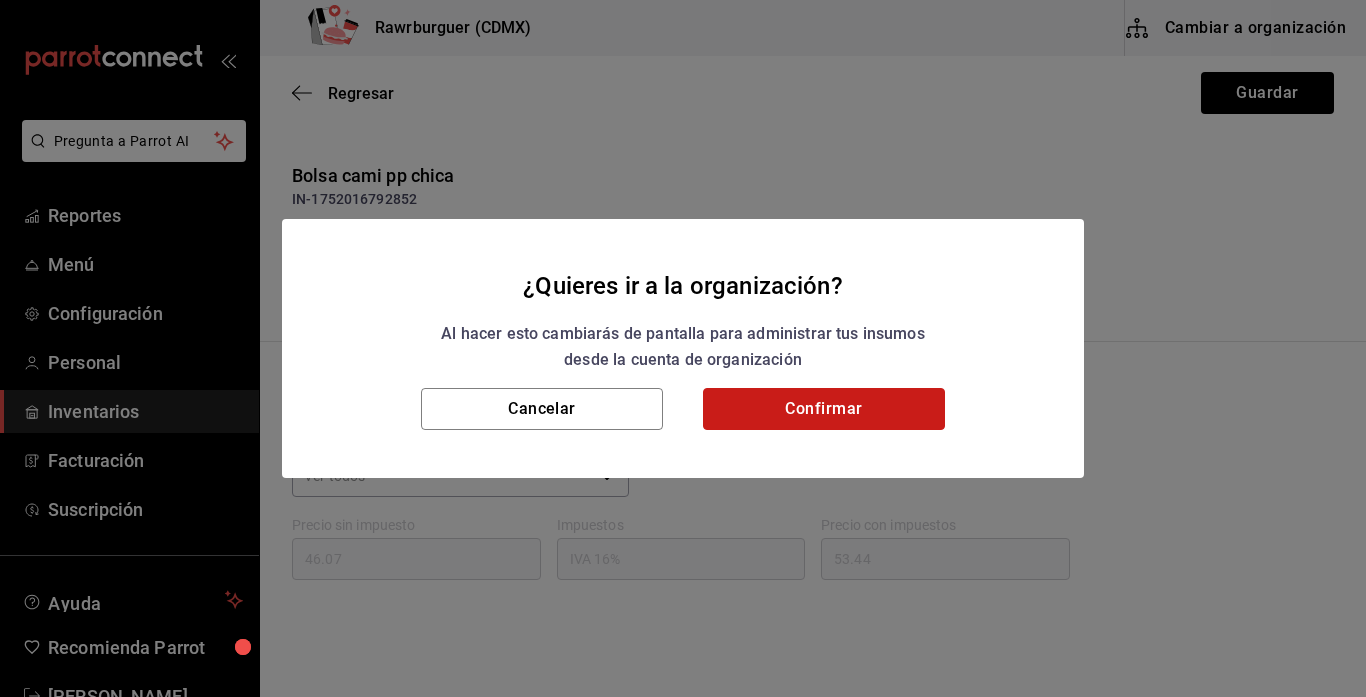 click on "Confirmar" at bounding box center [824, 409] 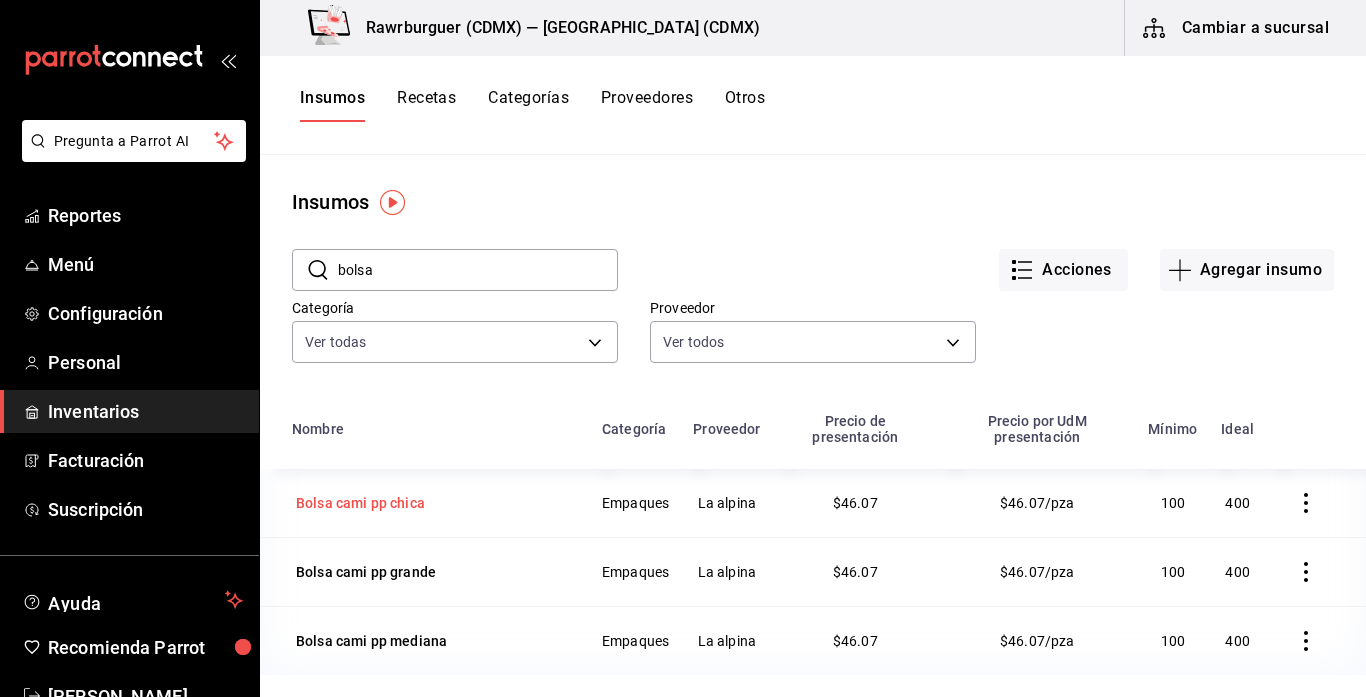 click on "Bolsa cami pp chica" at bounding box center (360, 503) 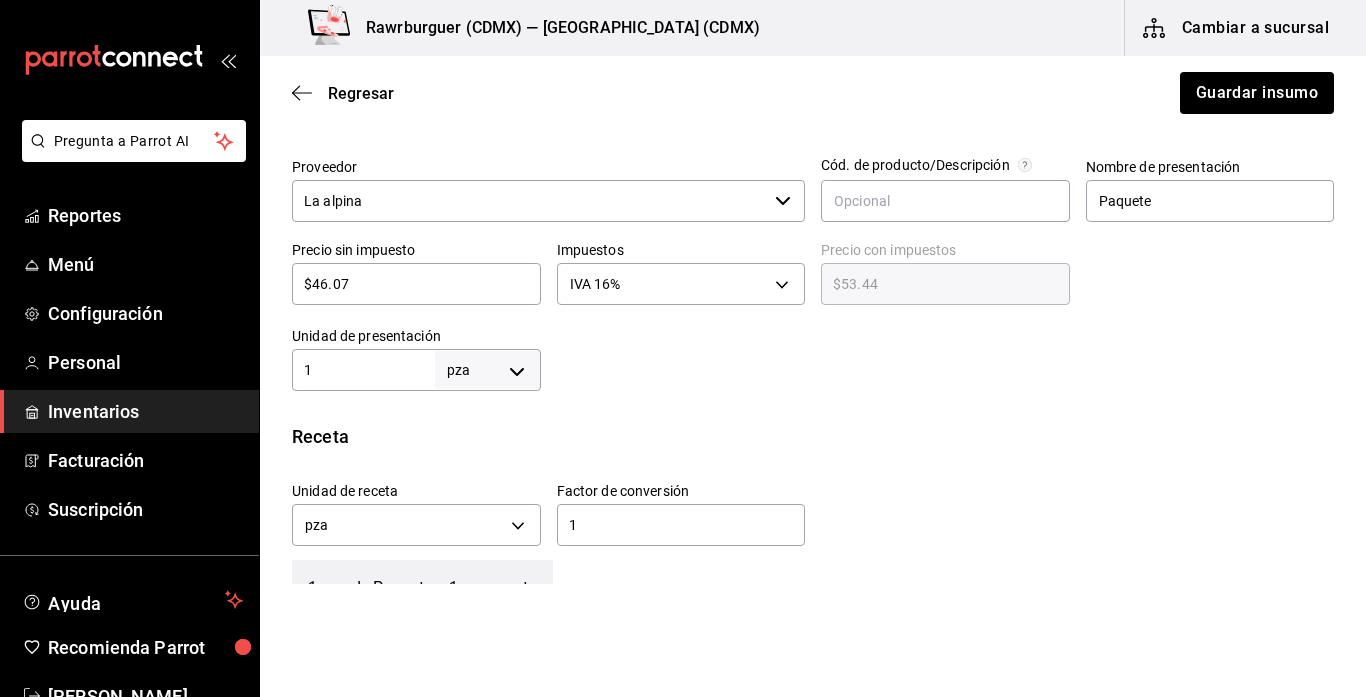 scroll, scrollTop: 812, scrollLeft: 0, axis: vertical 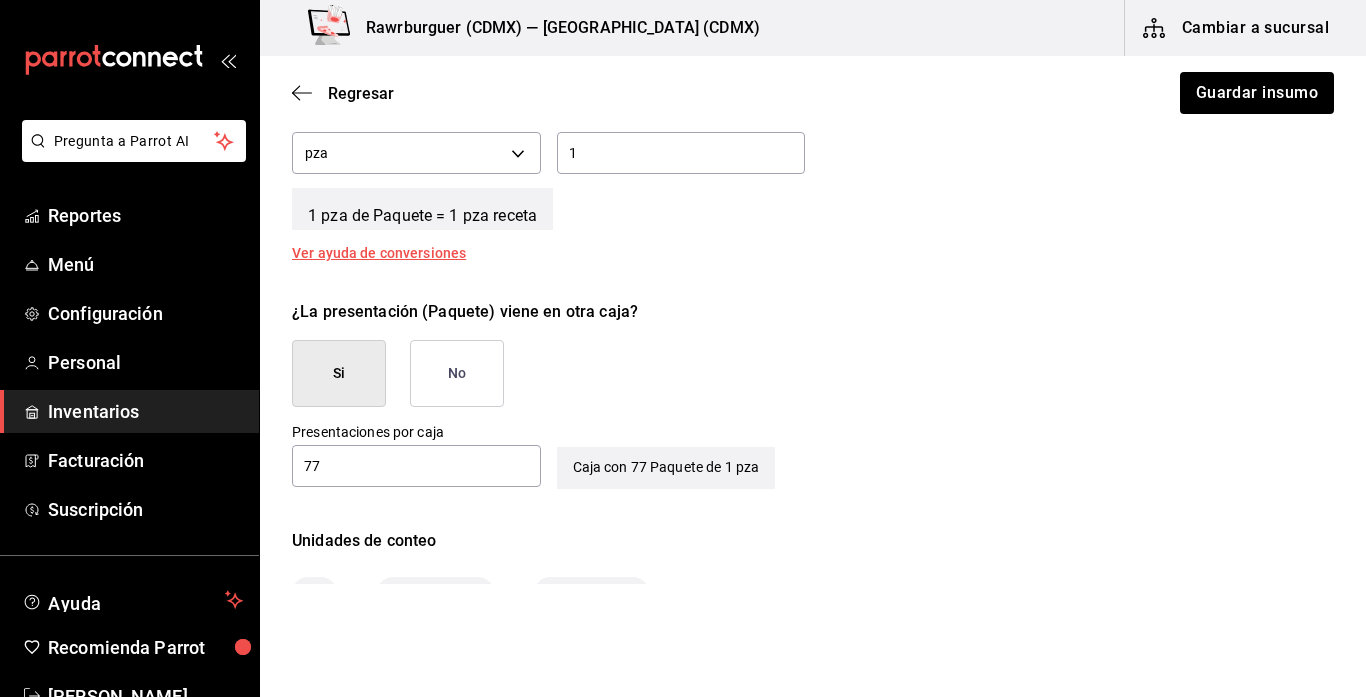 click on "No" at bounding box center [457, 373] 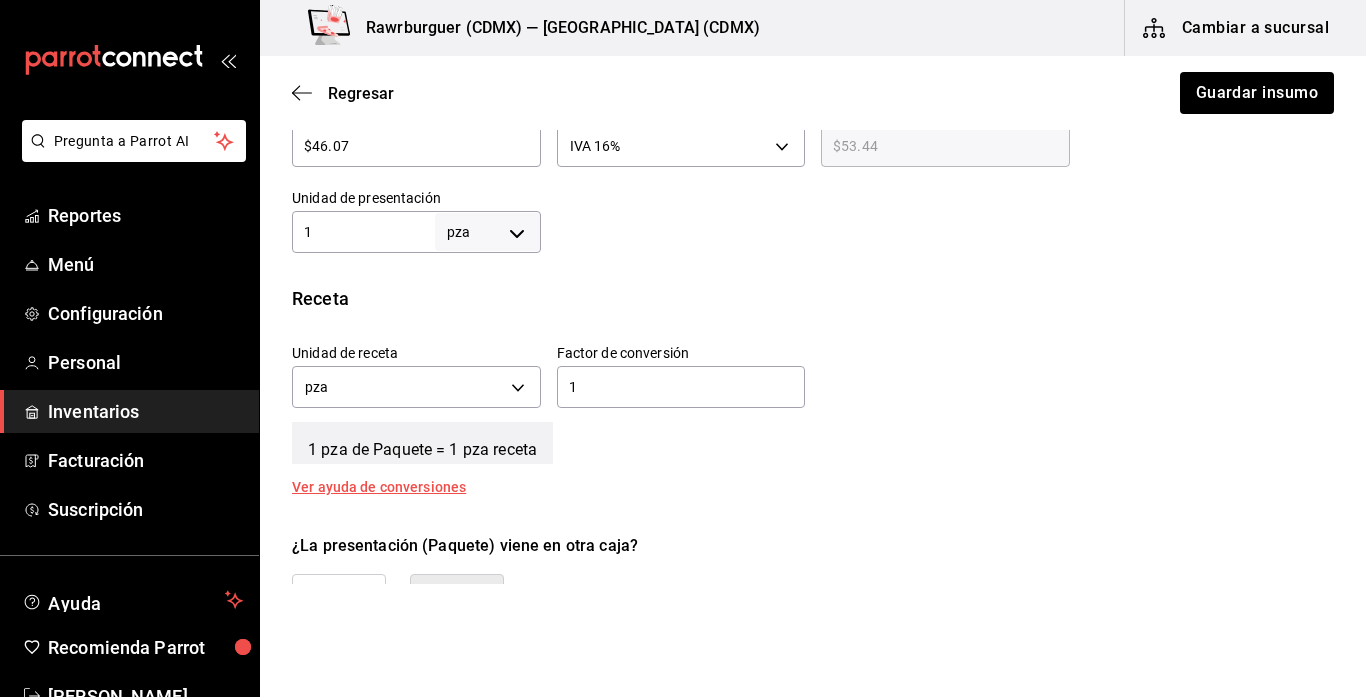 scroll, scrollTop: 562, scrollLeft: 0, axis: vertical 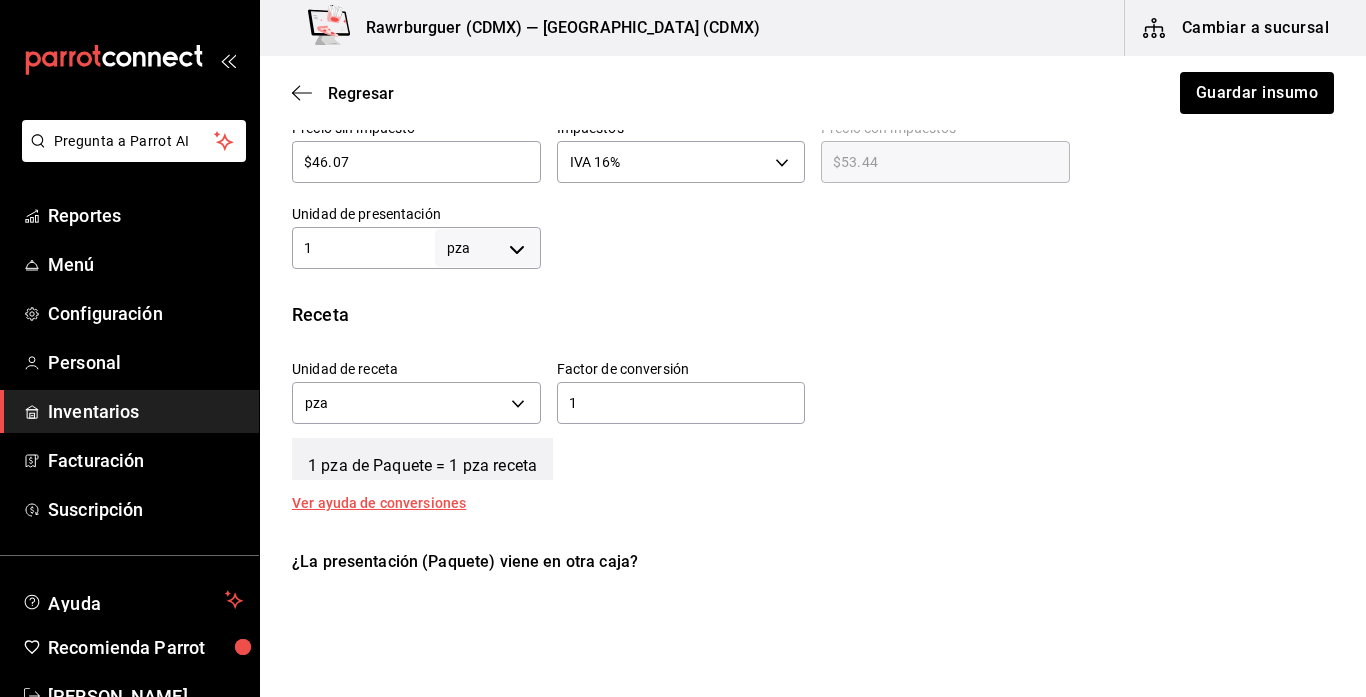 click on "1" at bounding box center [363, 248] 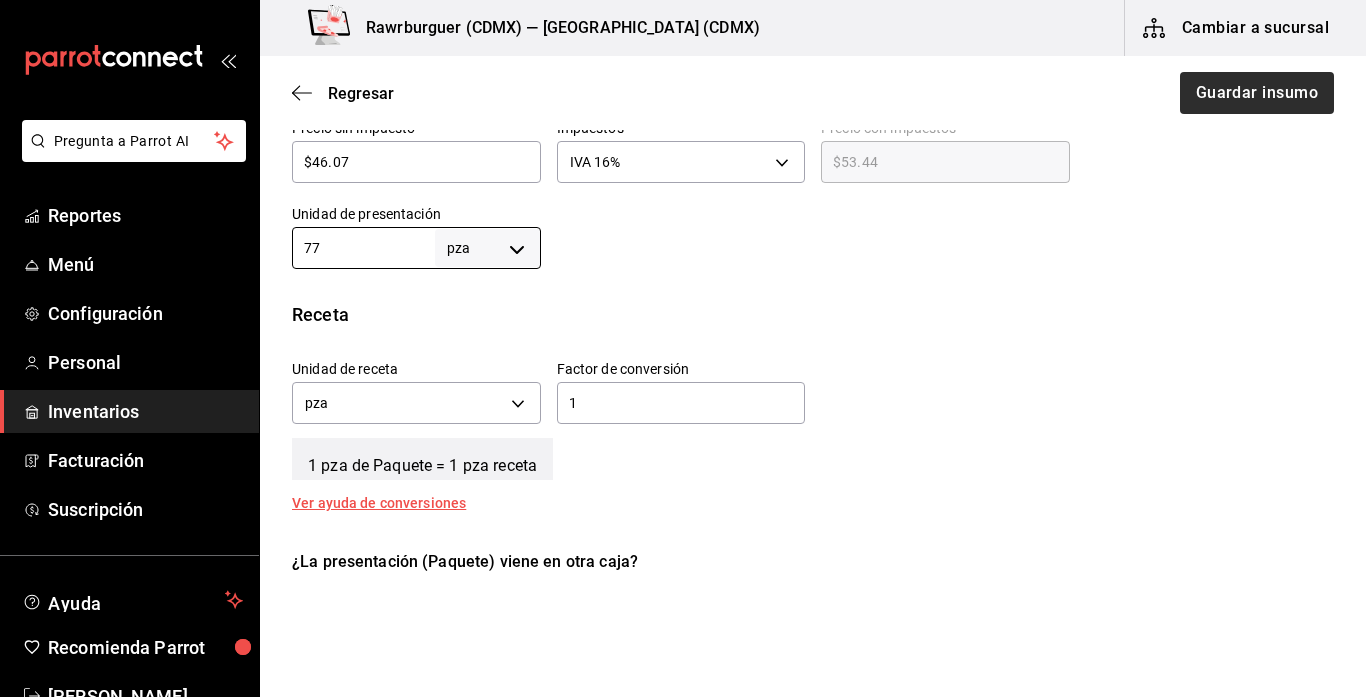 type on "77" 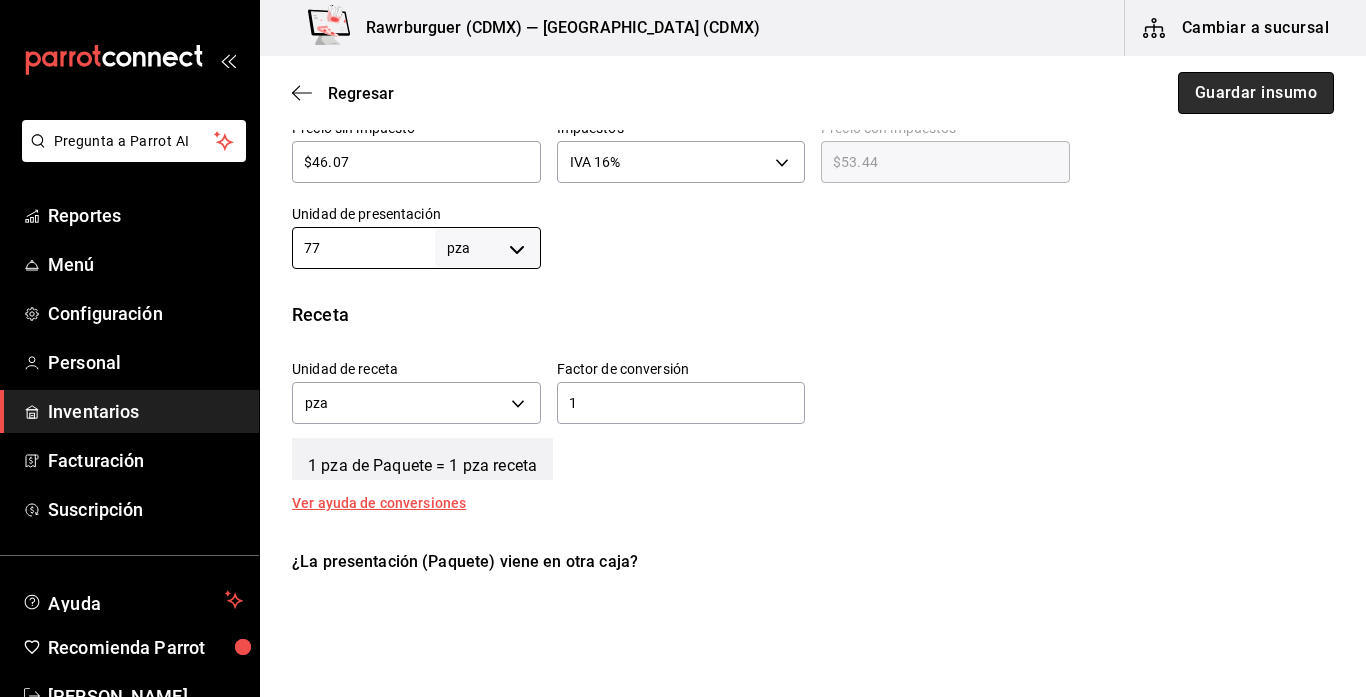 click on "Guardar insumo" at bounding box center (1256, 93) 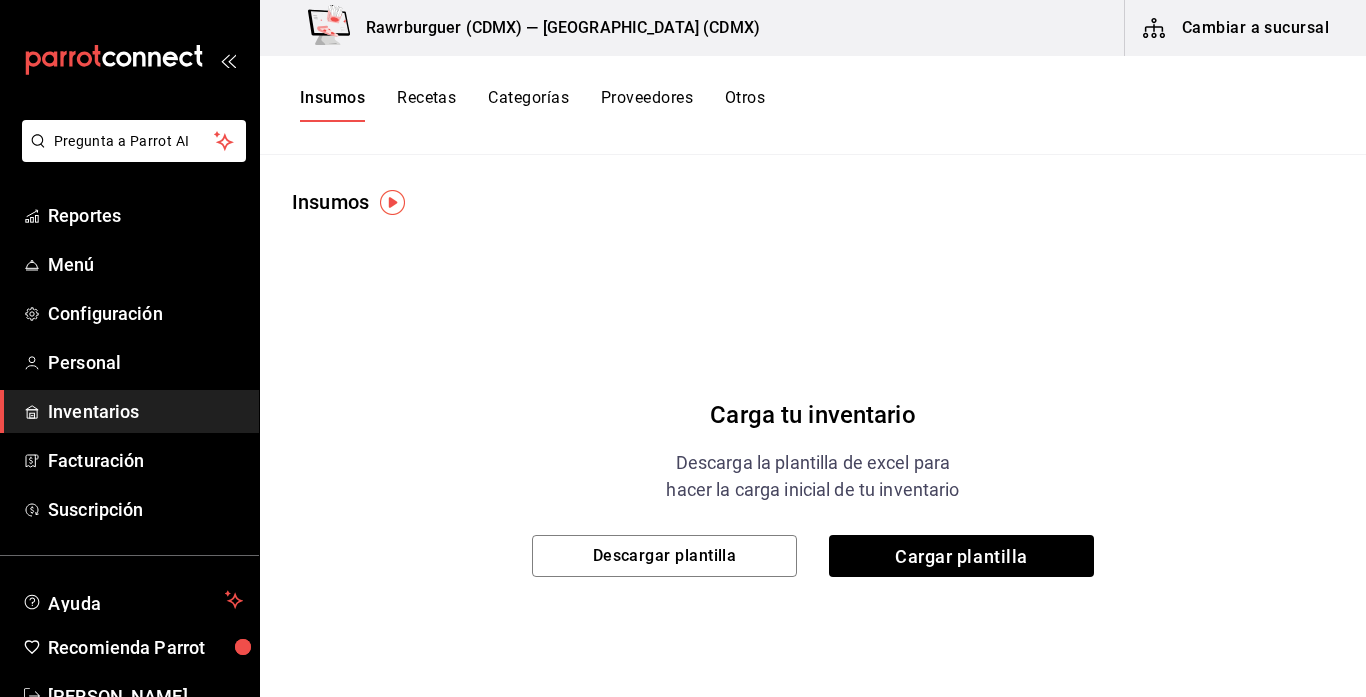 click on "Recetas" at bounding box center [426, 105] 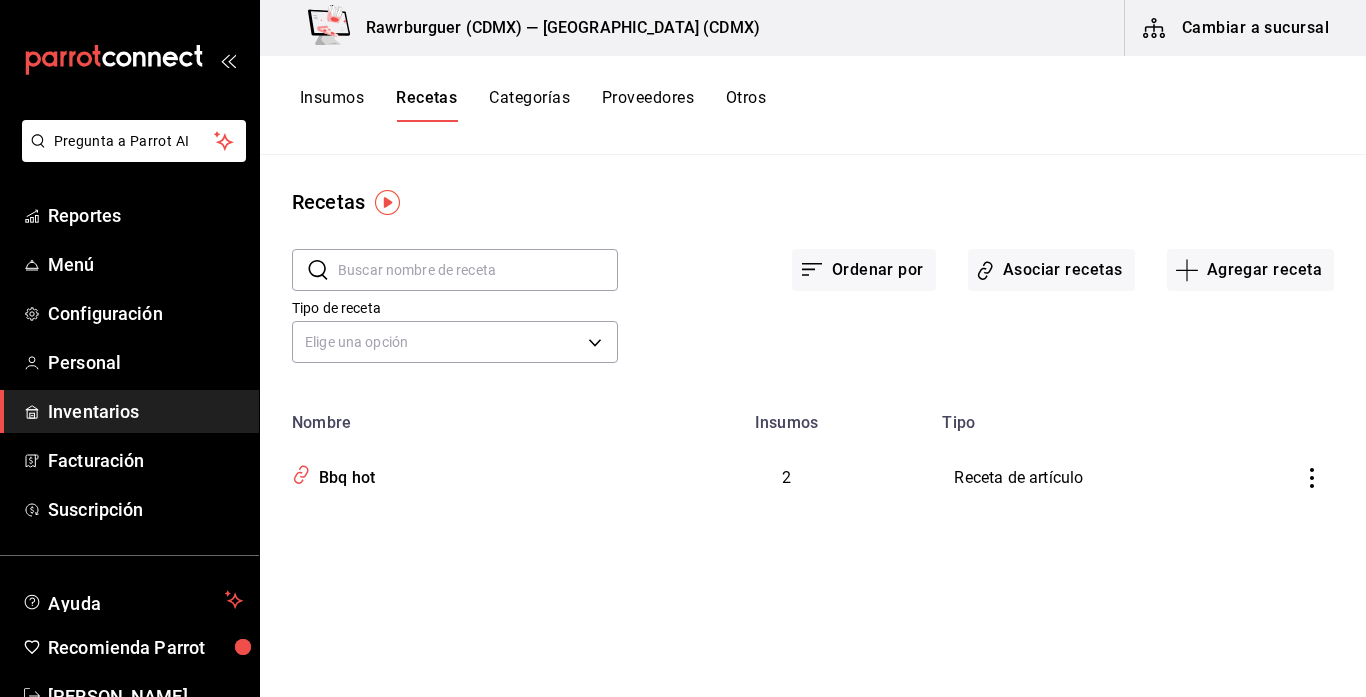 click on "Insumos" at bounding box center (332, 105) 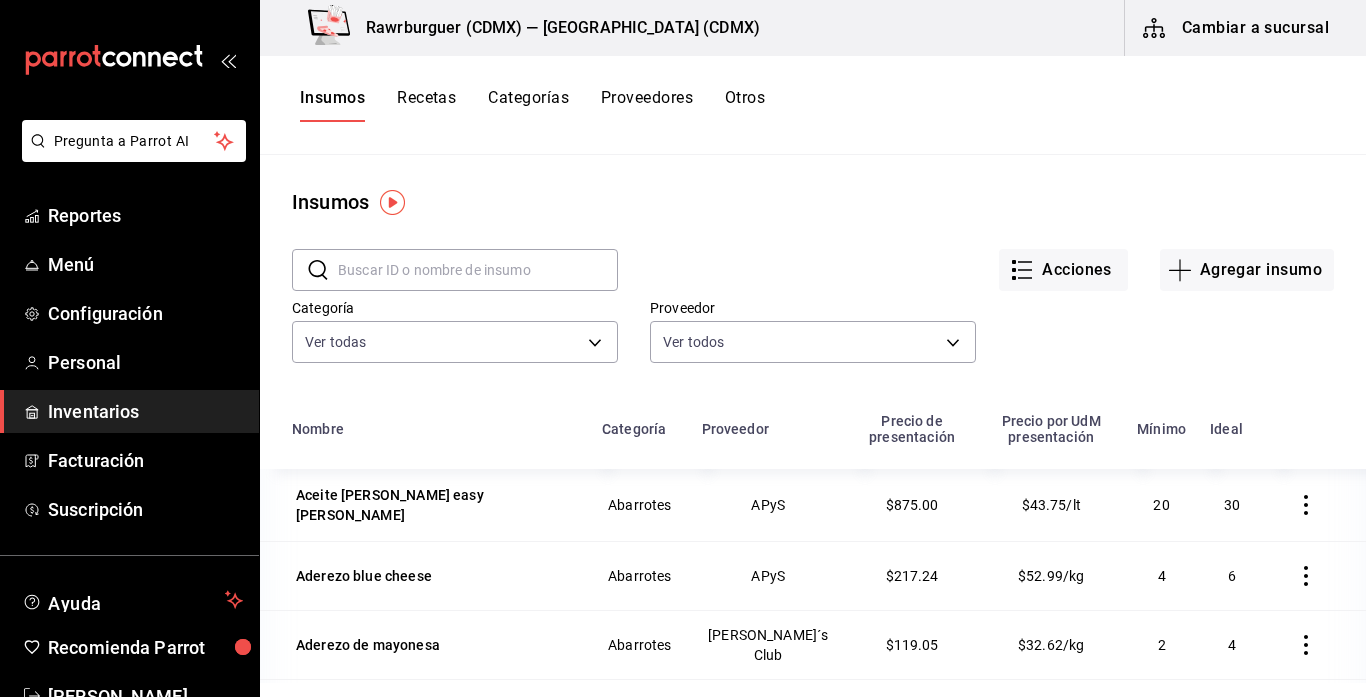 click at bounding box center [478, 270] 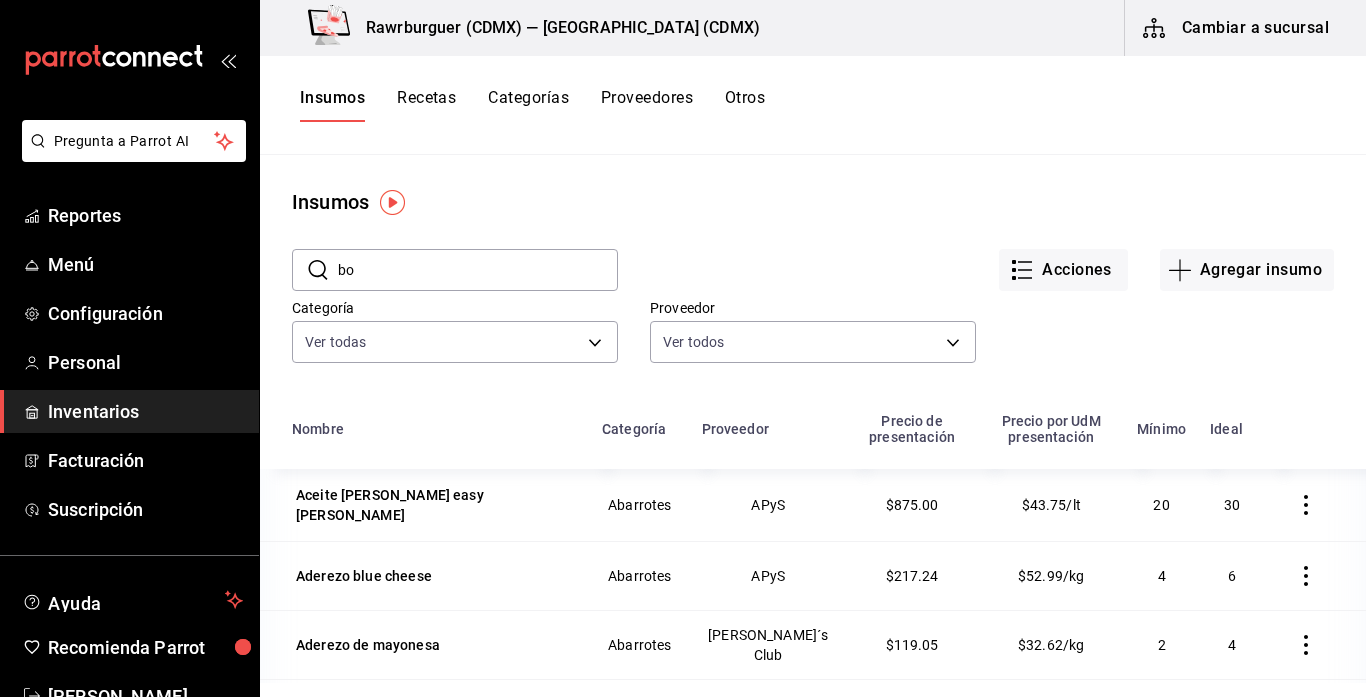 type on "bol" 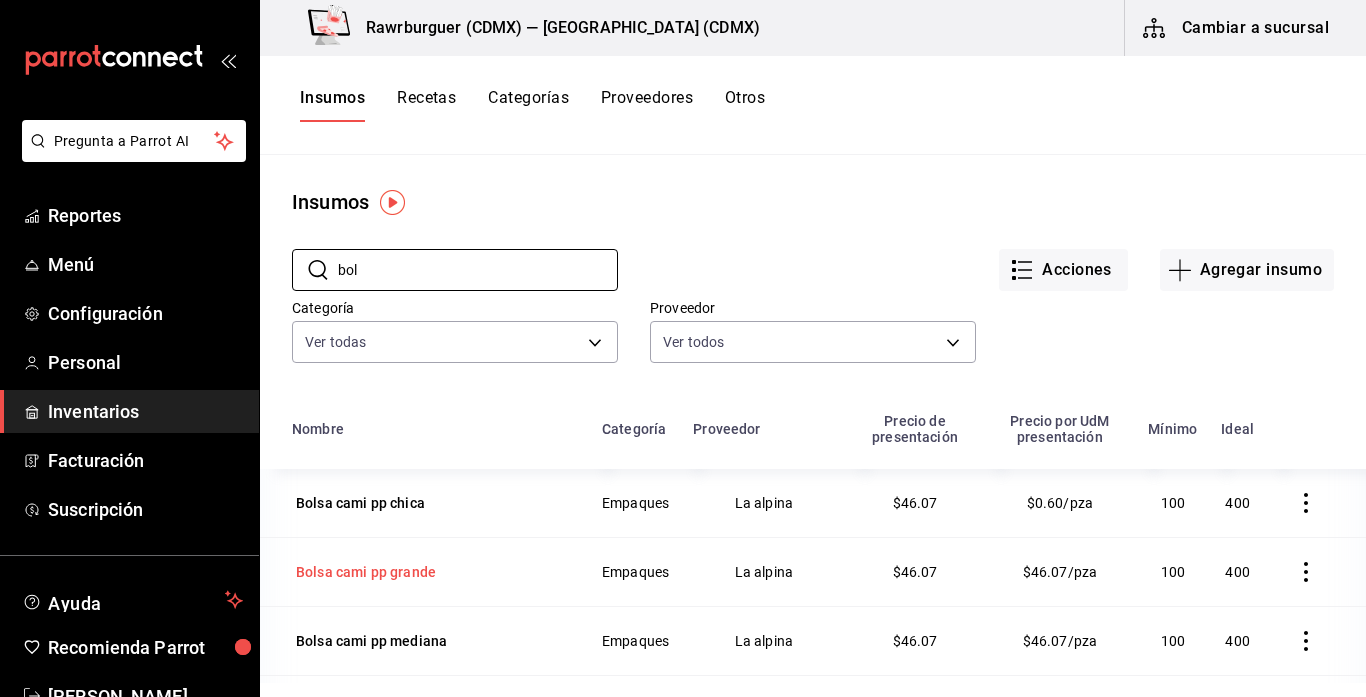 click on "Bolsa cami pp grande" at bounding box center (366, 572) 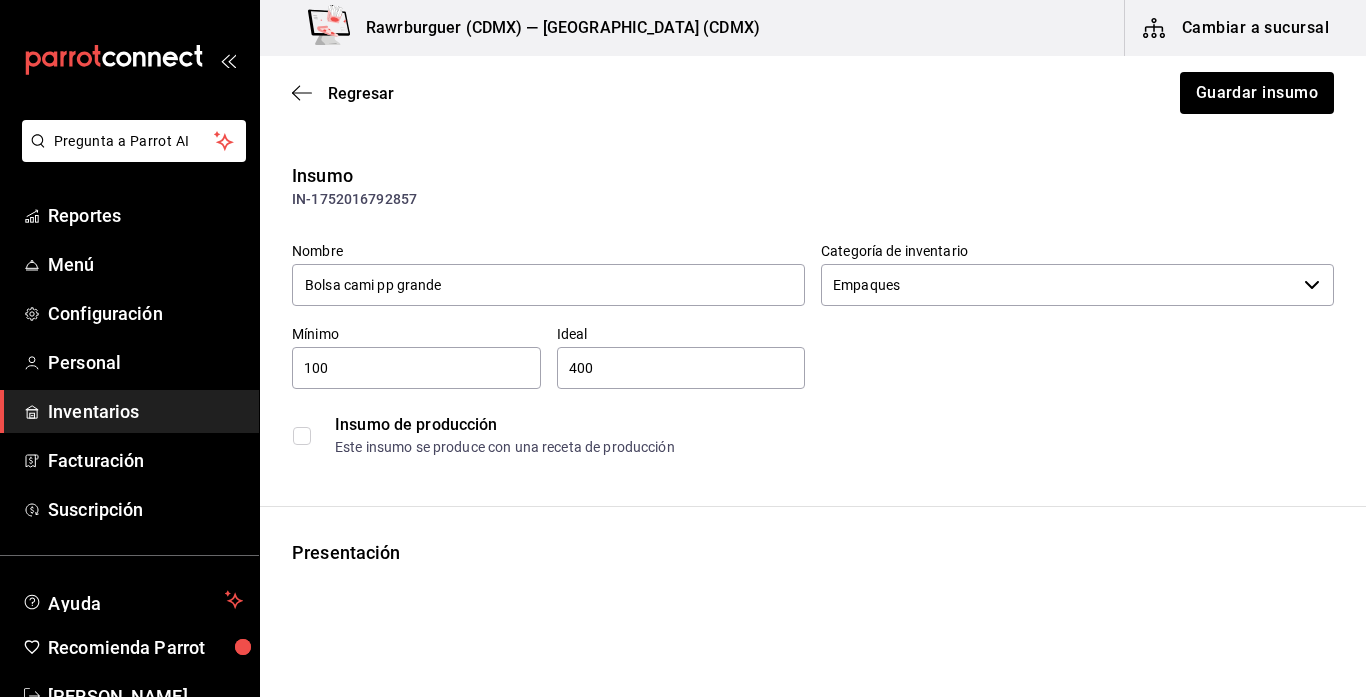 type on "Empaques" 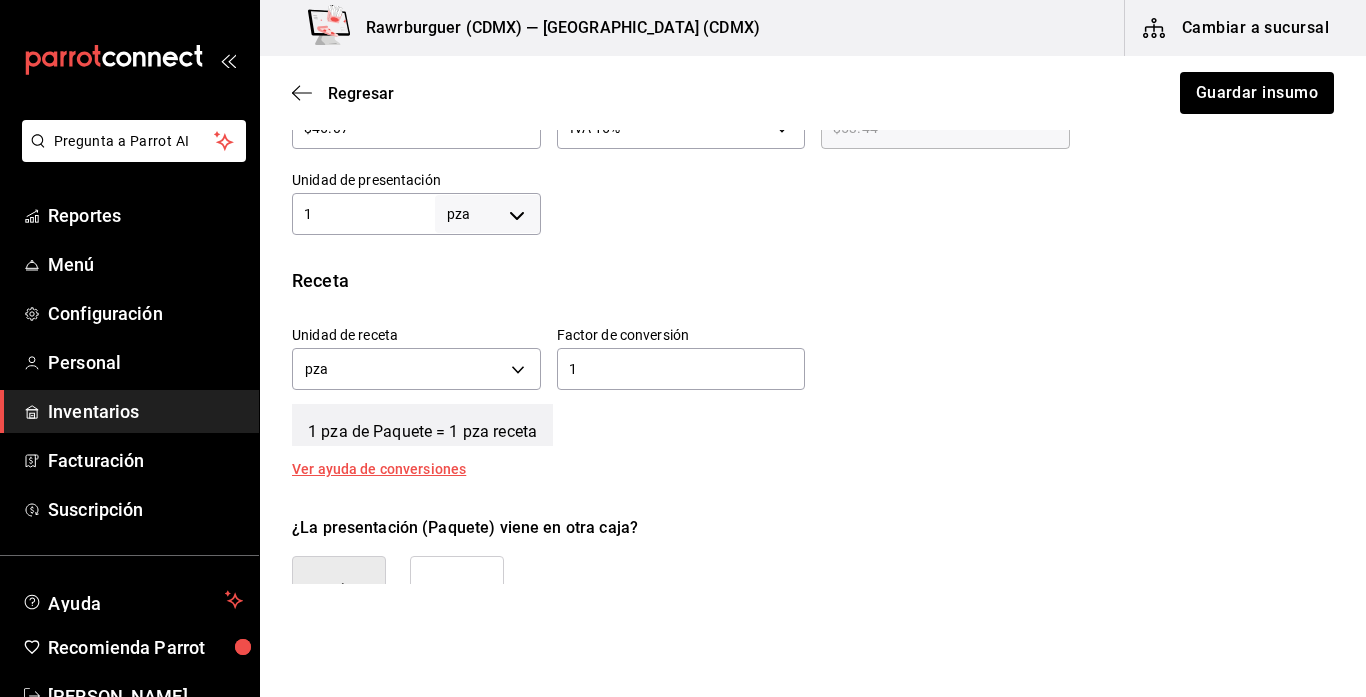 scroll, scrollTop: 598, scrollLeft: 0, axis: vertical 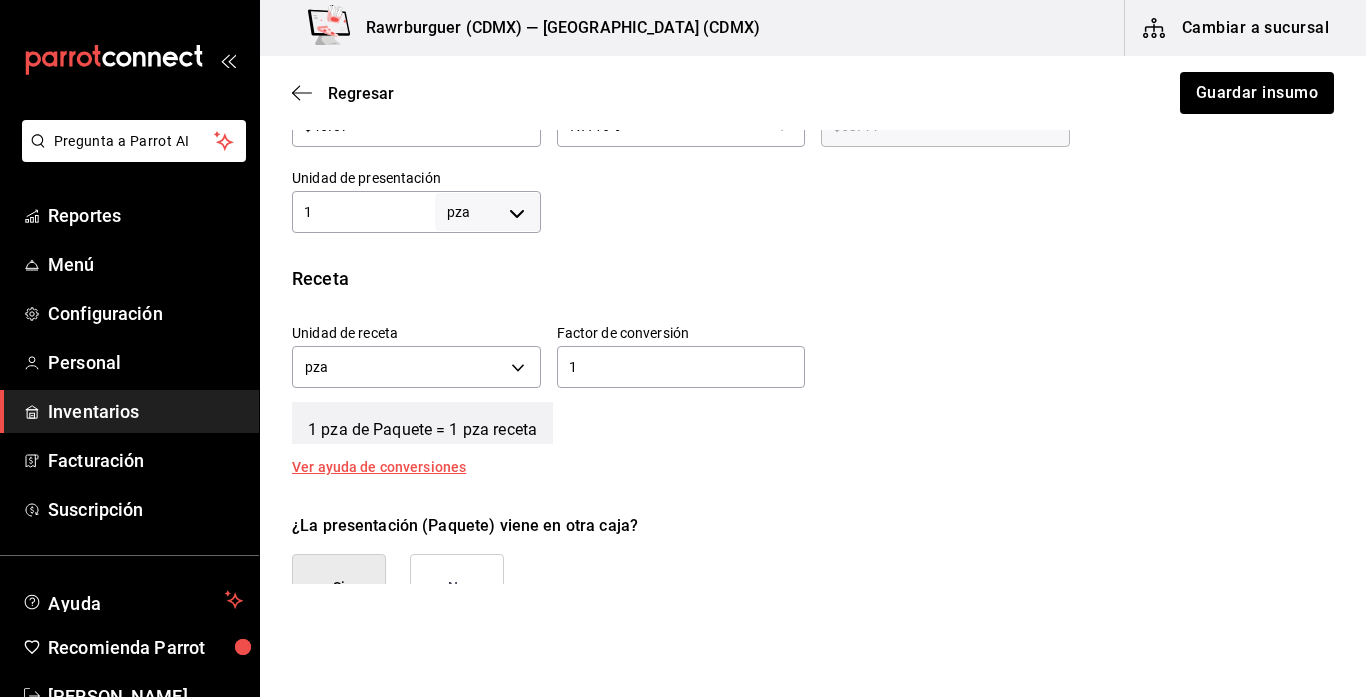 click on "No" at bounding box center [457, 587] 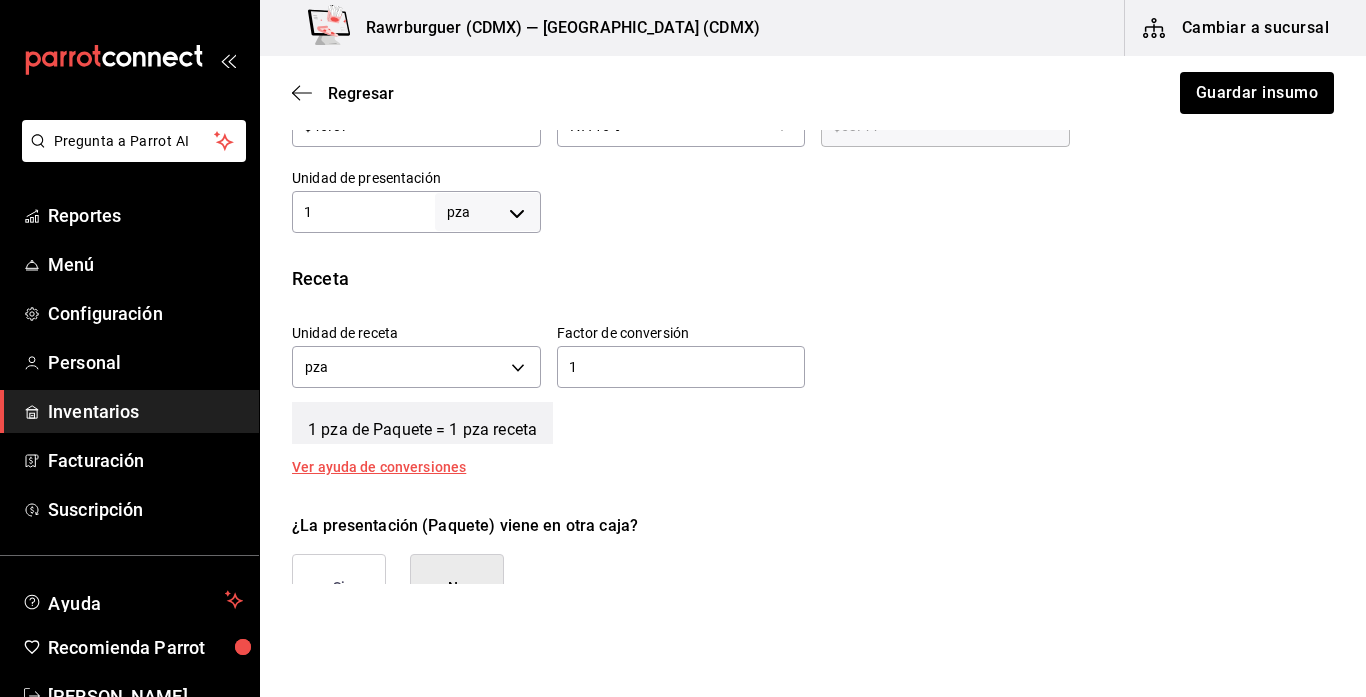 click on "1" at bounding box center (363, 212) 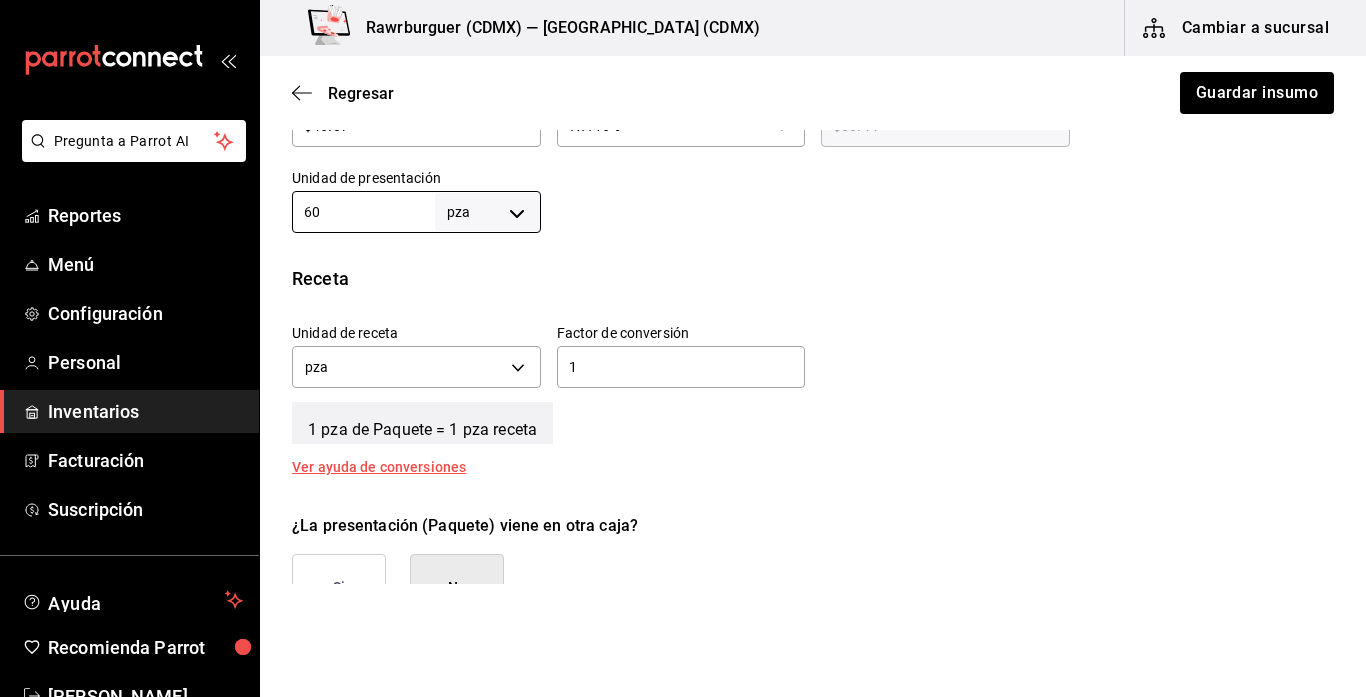 scroll, scrollTop: 718, scrollLeft: 0, axis: vertical 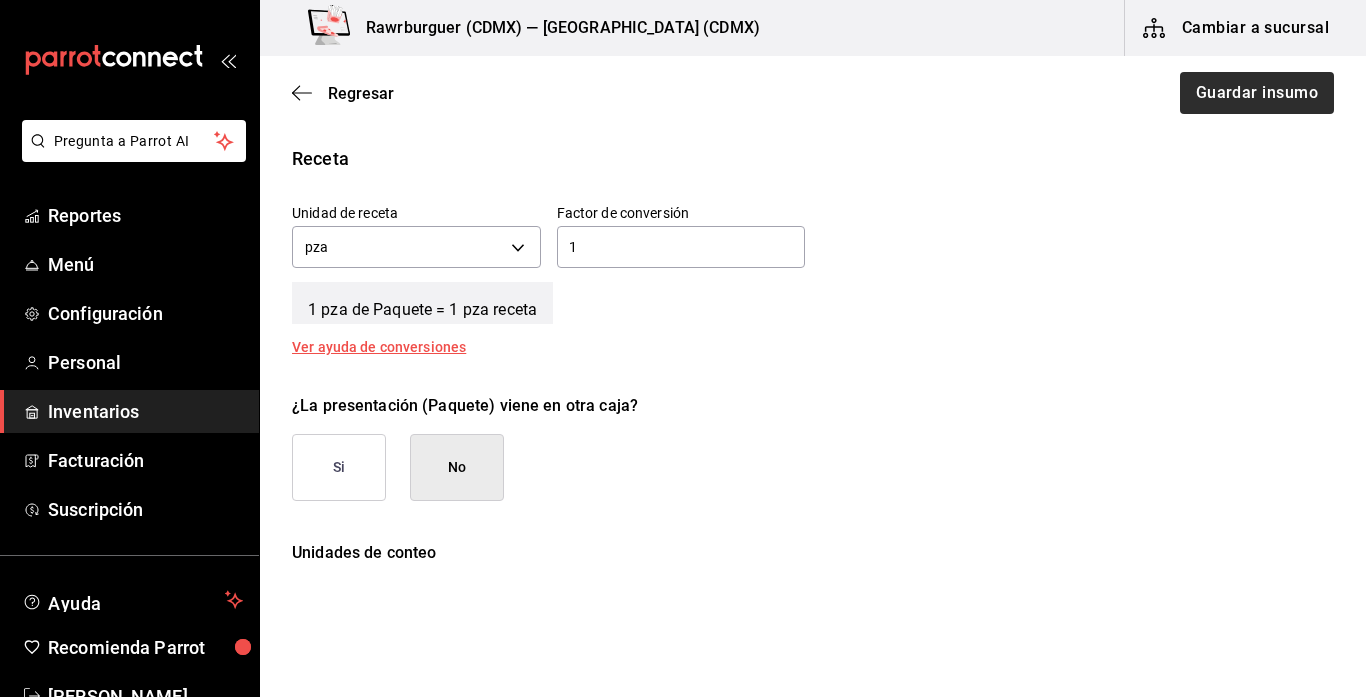 type on "60" 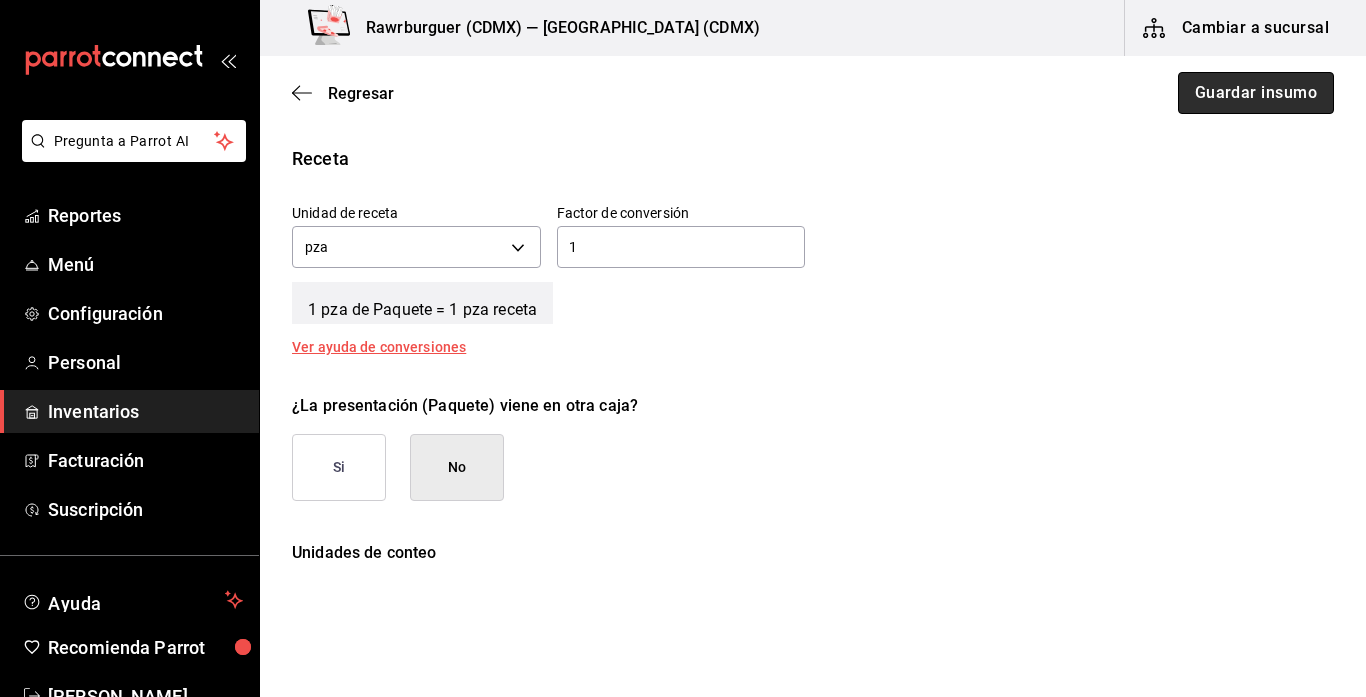 click on "Guardar insumo" at bounding box center (1256, 93) 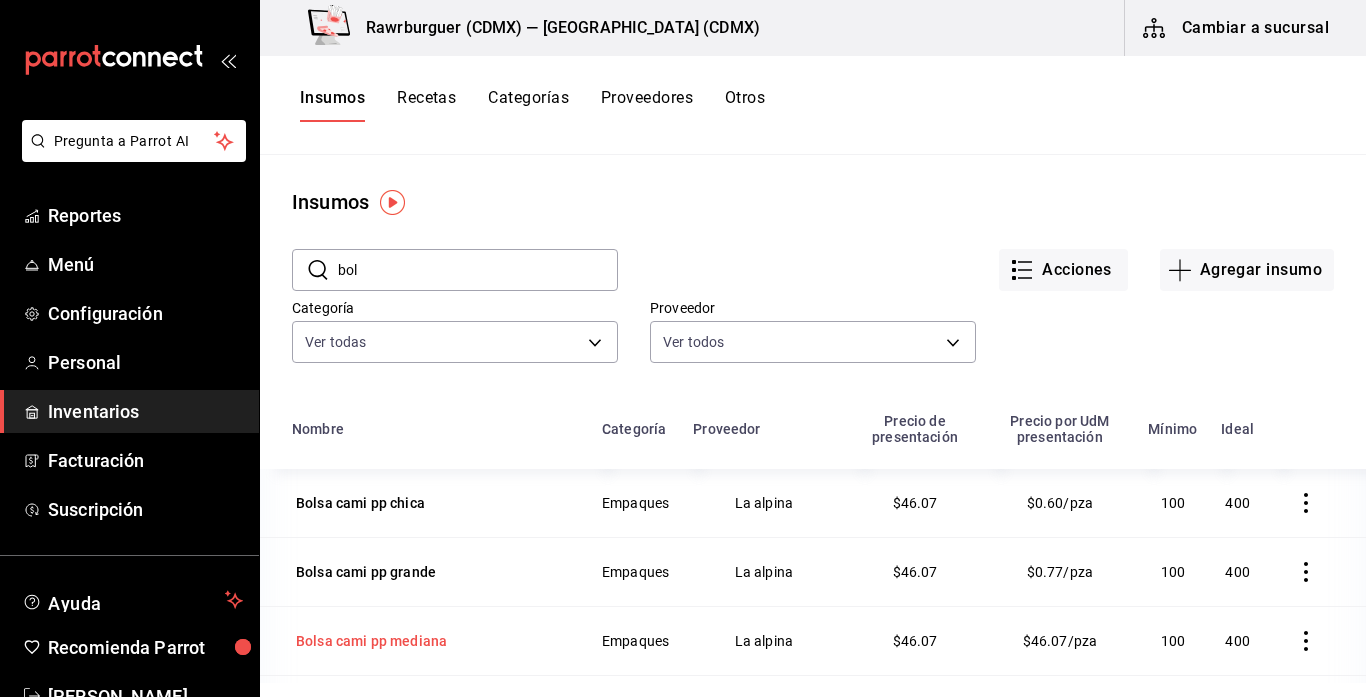 click on "Bolsa cami pp mediana" at bounding box center (371, 641) 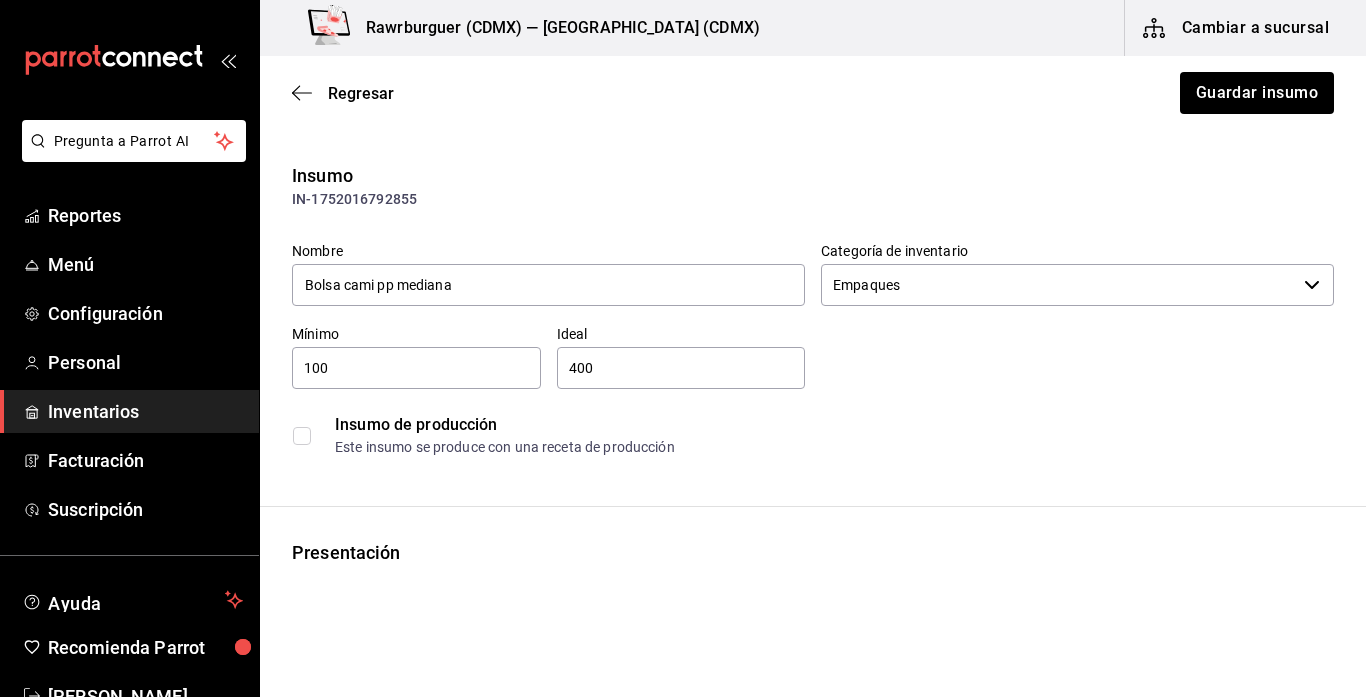 type on "La alpina" 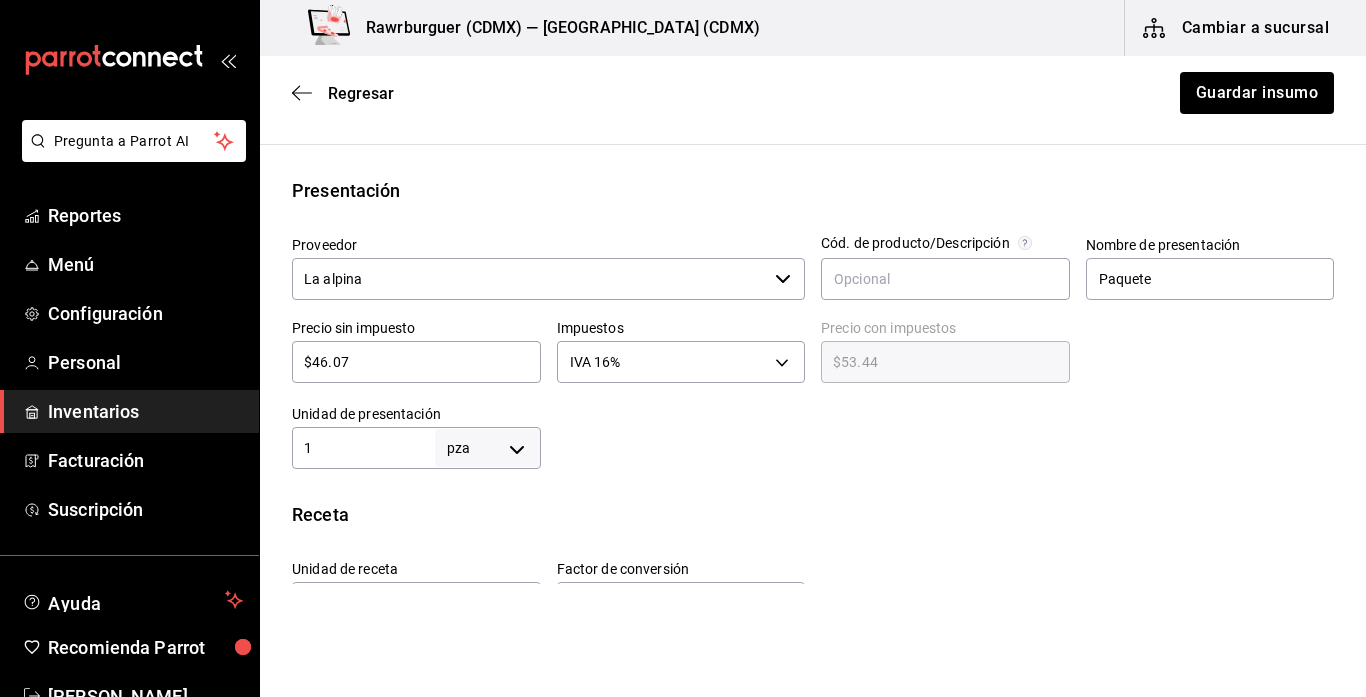 scroll, scrollTop: 370, scrollLeft: 0, axis: vertical 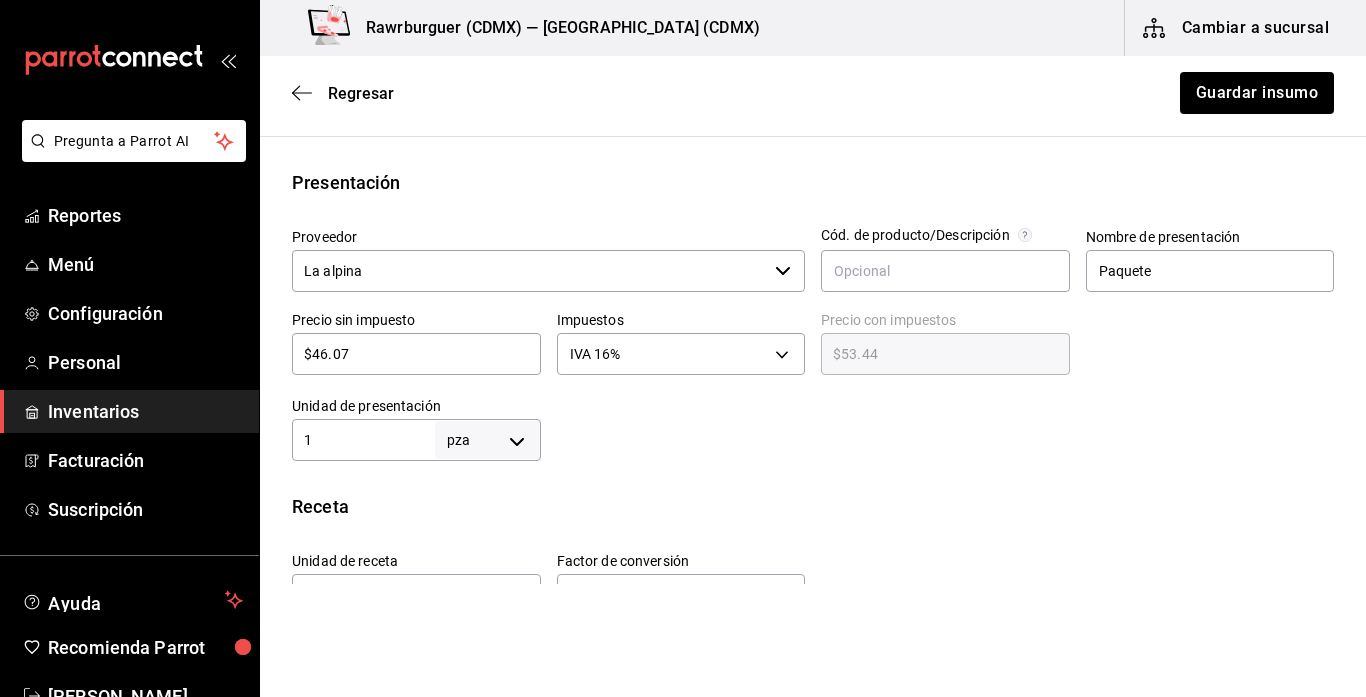 click on "1" at bounding box center [363, 440] 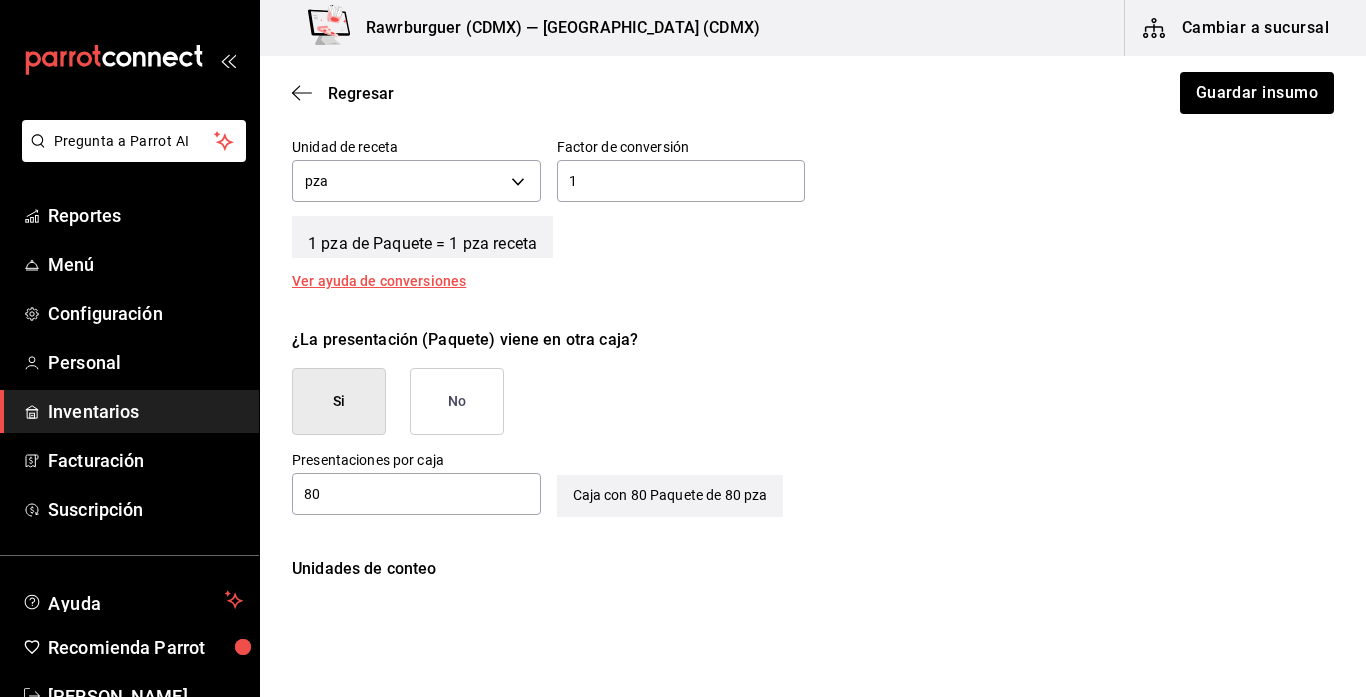 scroll, scrollTop: 800, scrollLeft: 0, axis: vertical 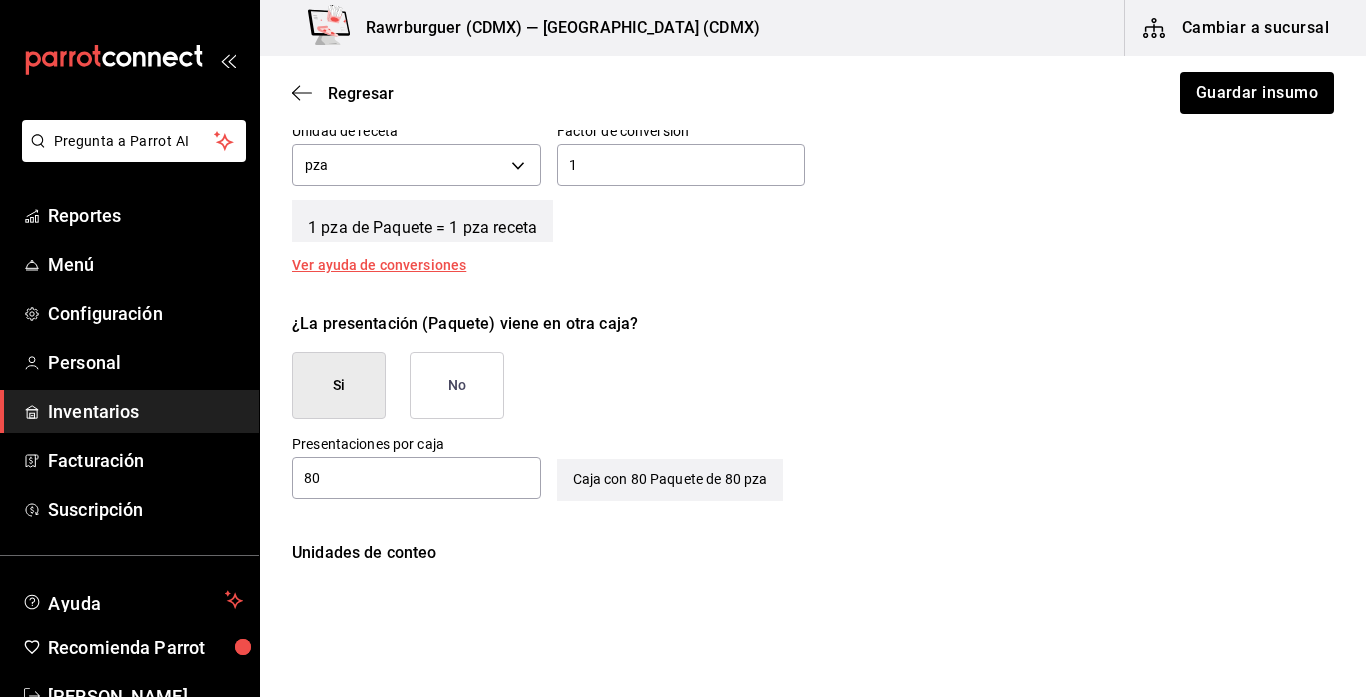 type on "80" 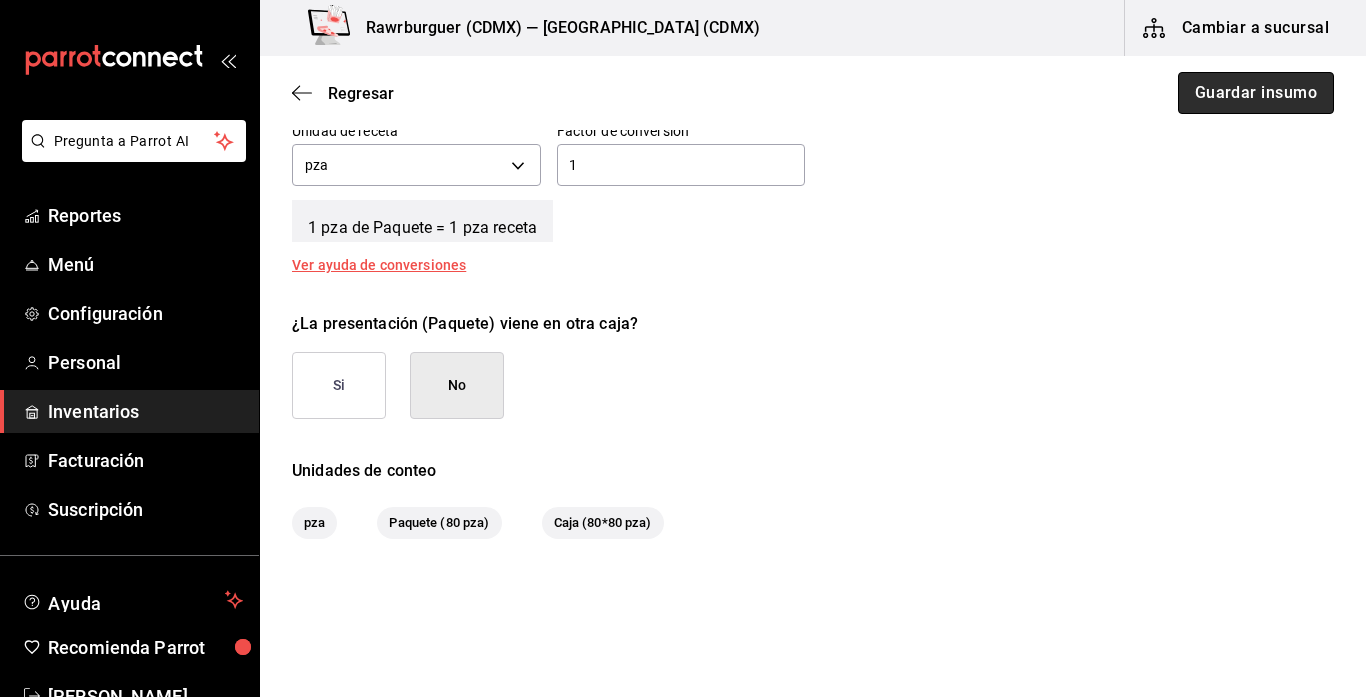 click on "Guardar insumo" at bounding box center (1256, 93) 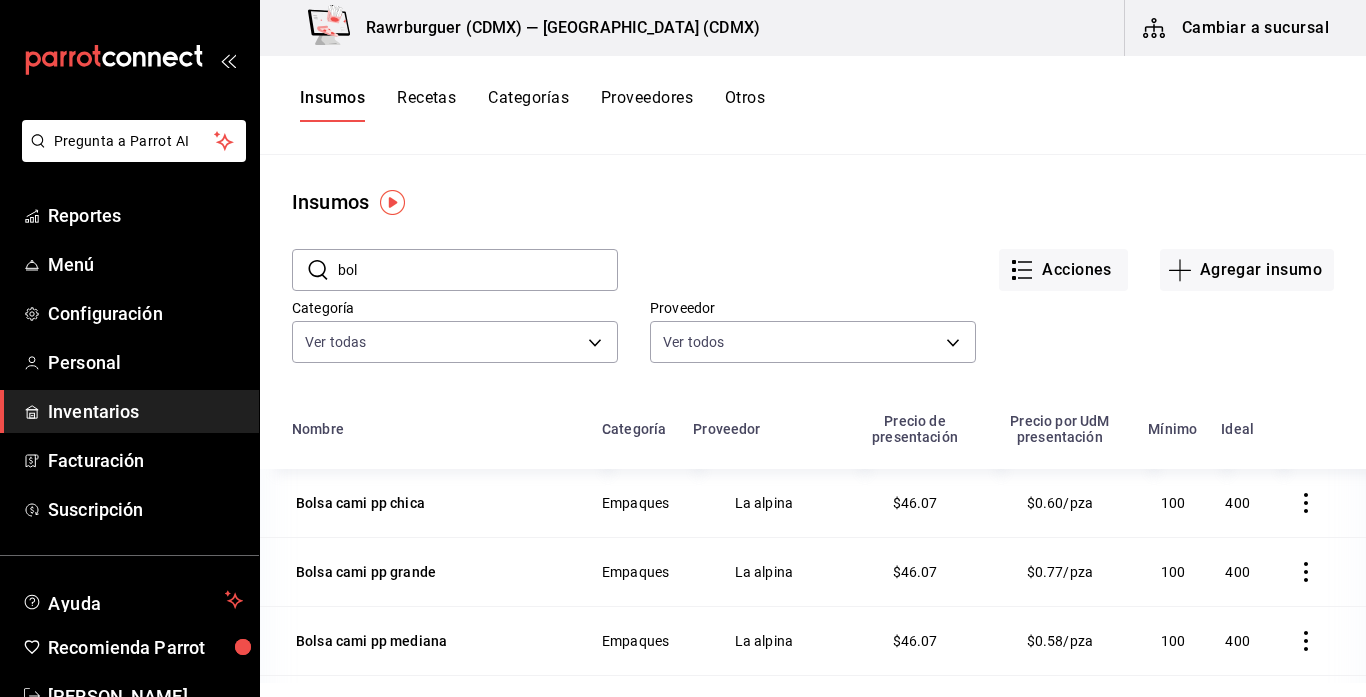 click on "bol" at bounding box center [478, 270] 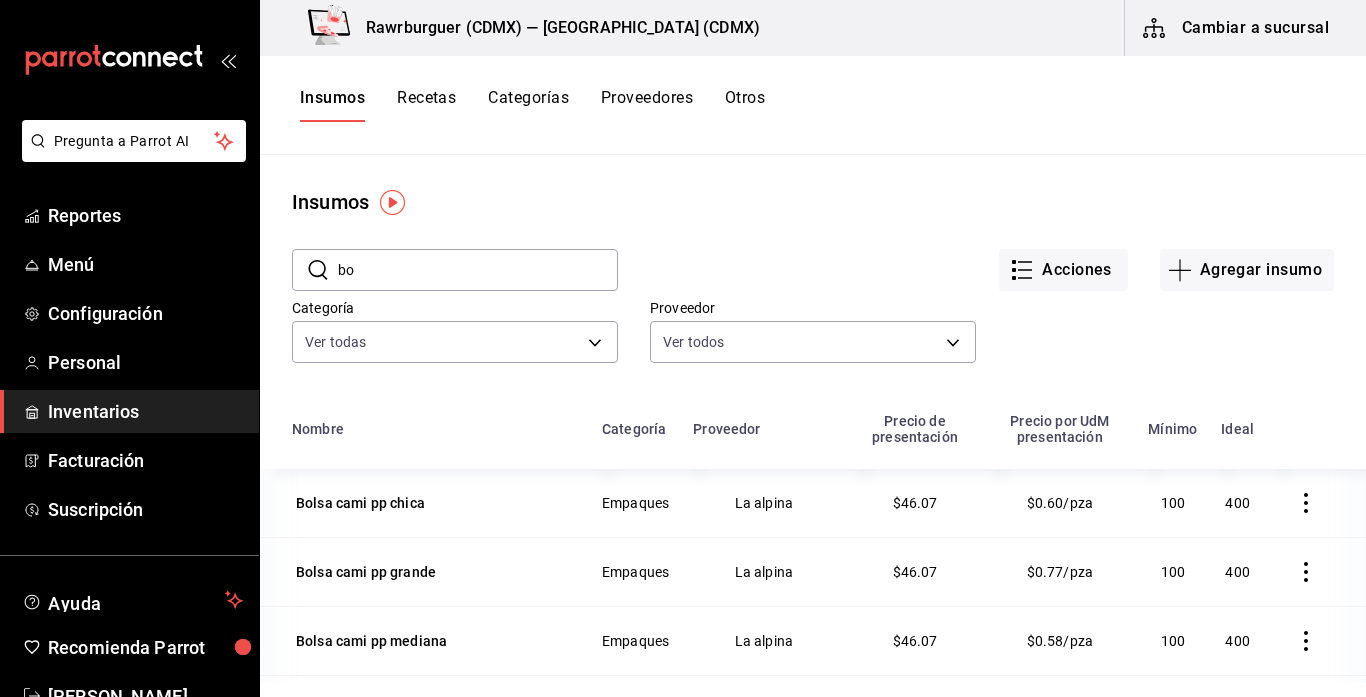 type on "b" 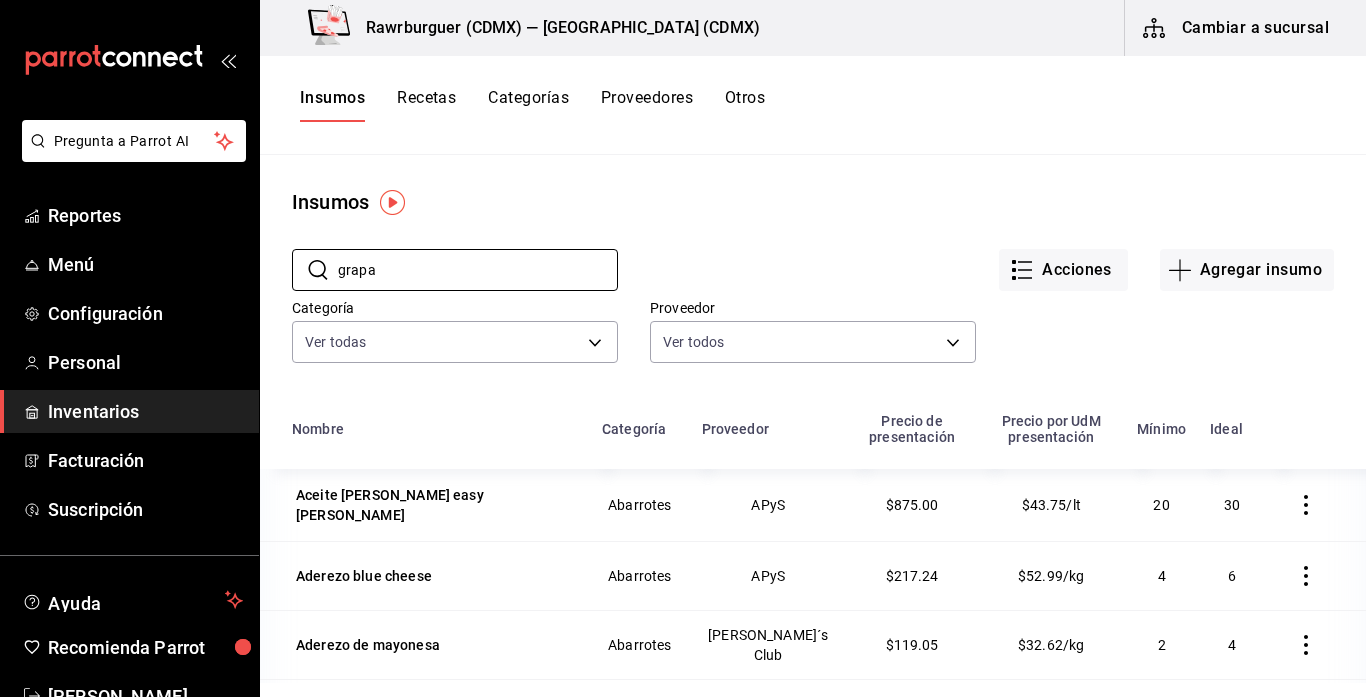 type on "grapas" 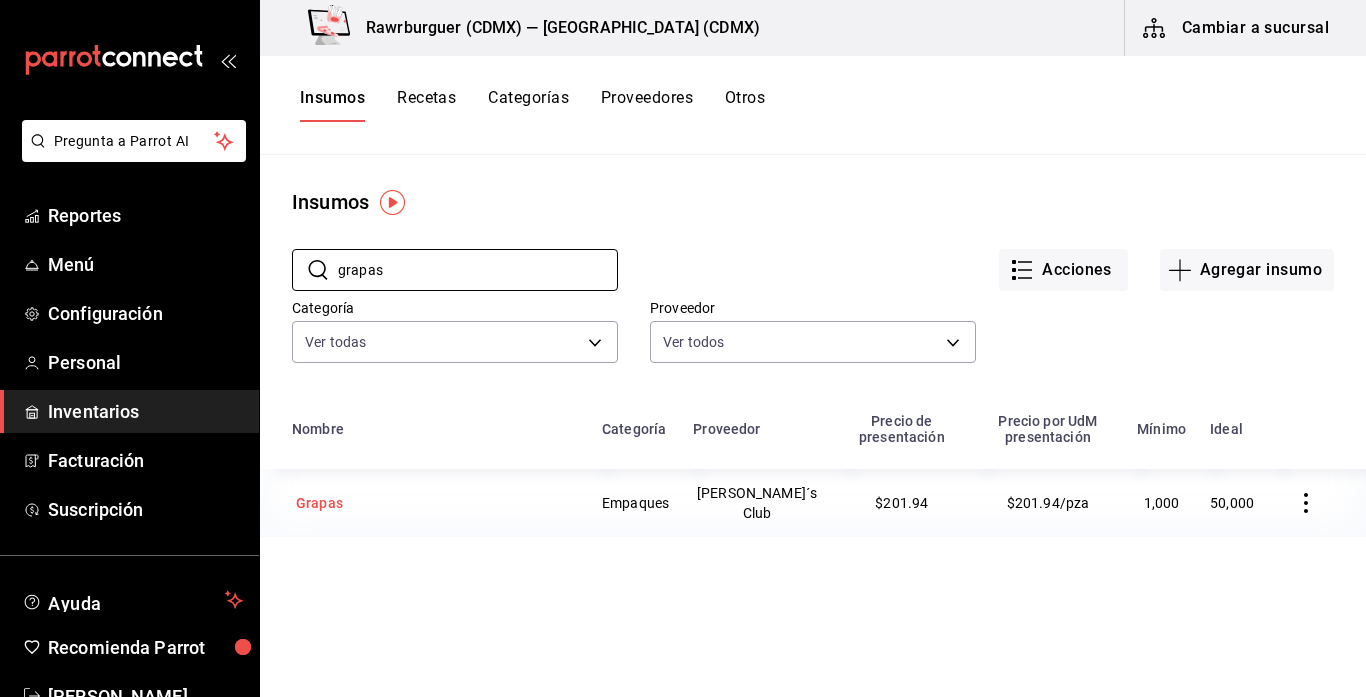 click on "Grapas" at bounding box center [319, 503] 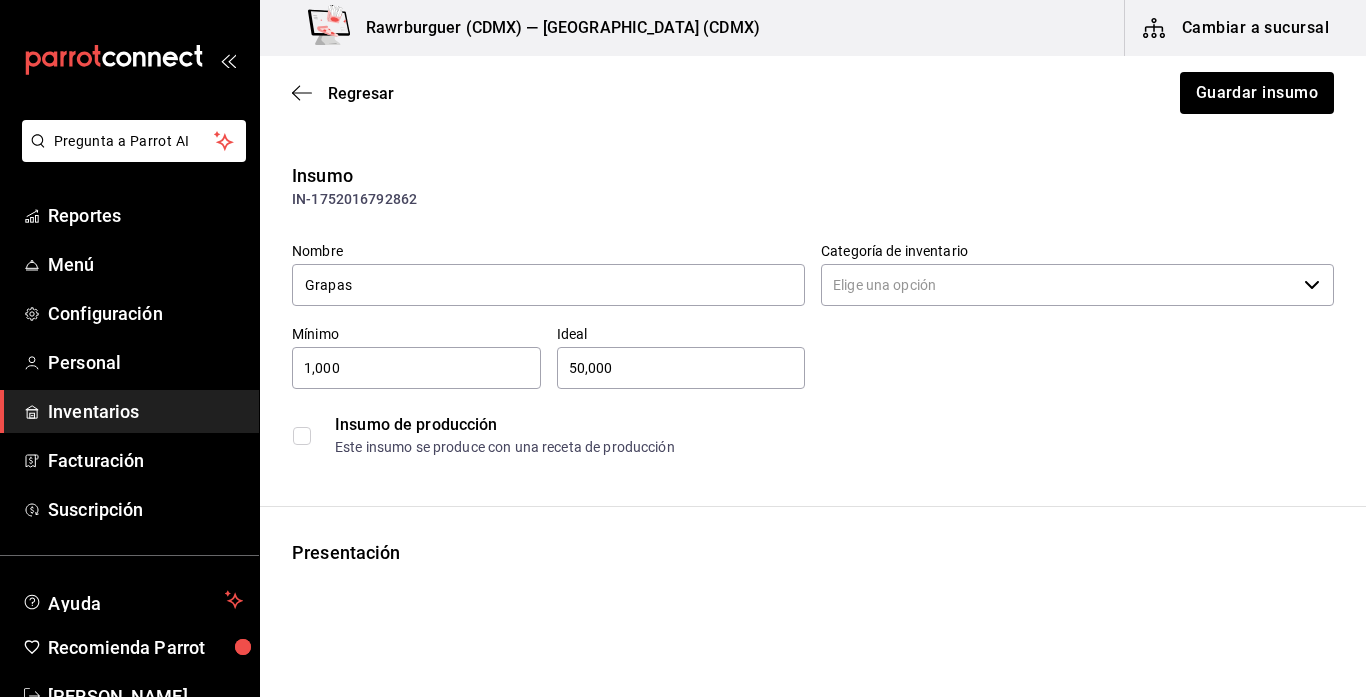 type on "Empaques" 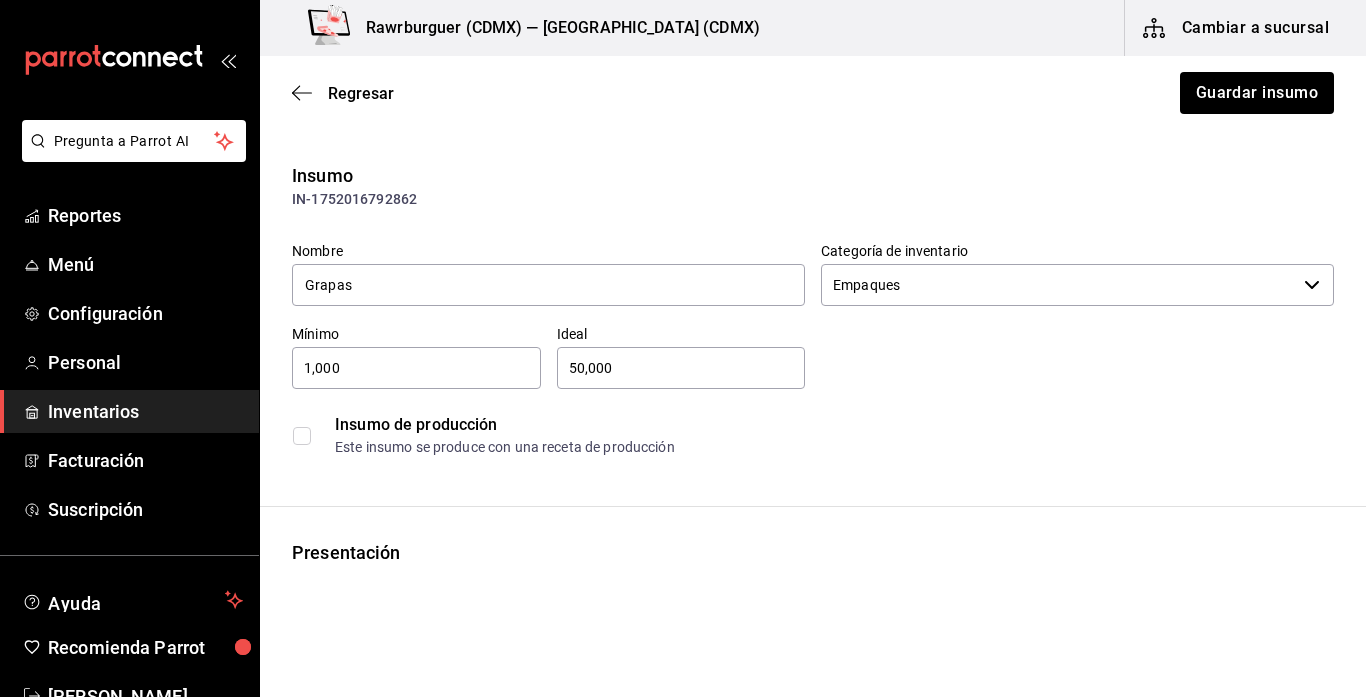 type on "[PERSON_NAME]´s Club" 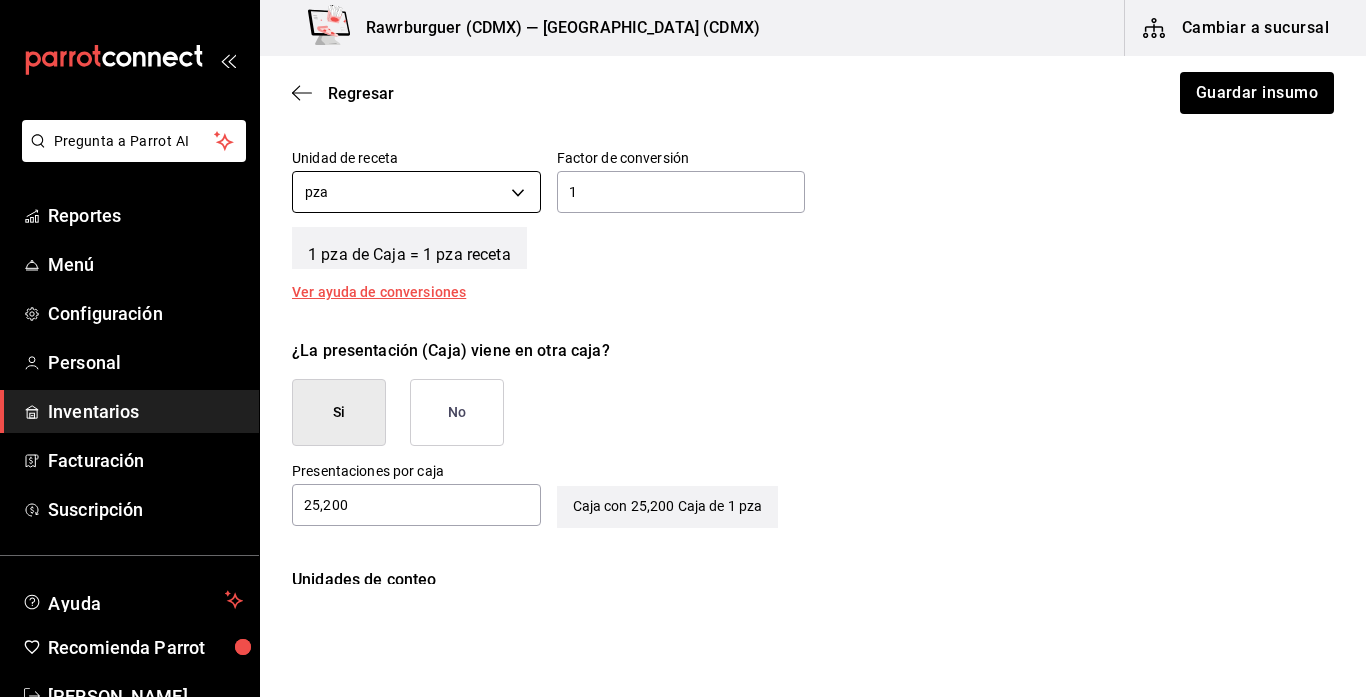 scroll, scrollTop: 777, scrollLeft: 0, axis: vertical 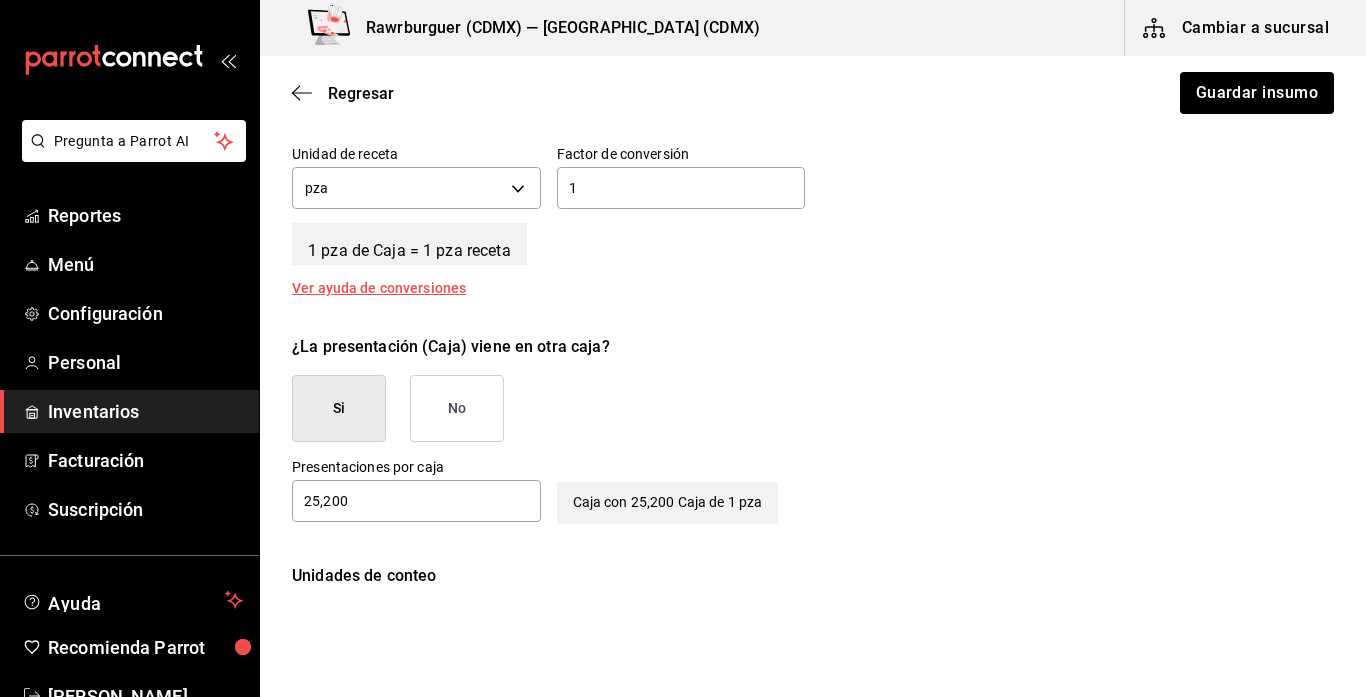 click on "No" at bounding box center (457, 408) 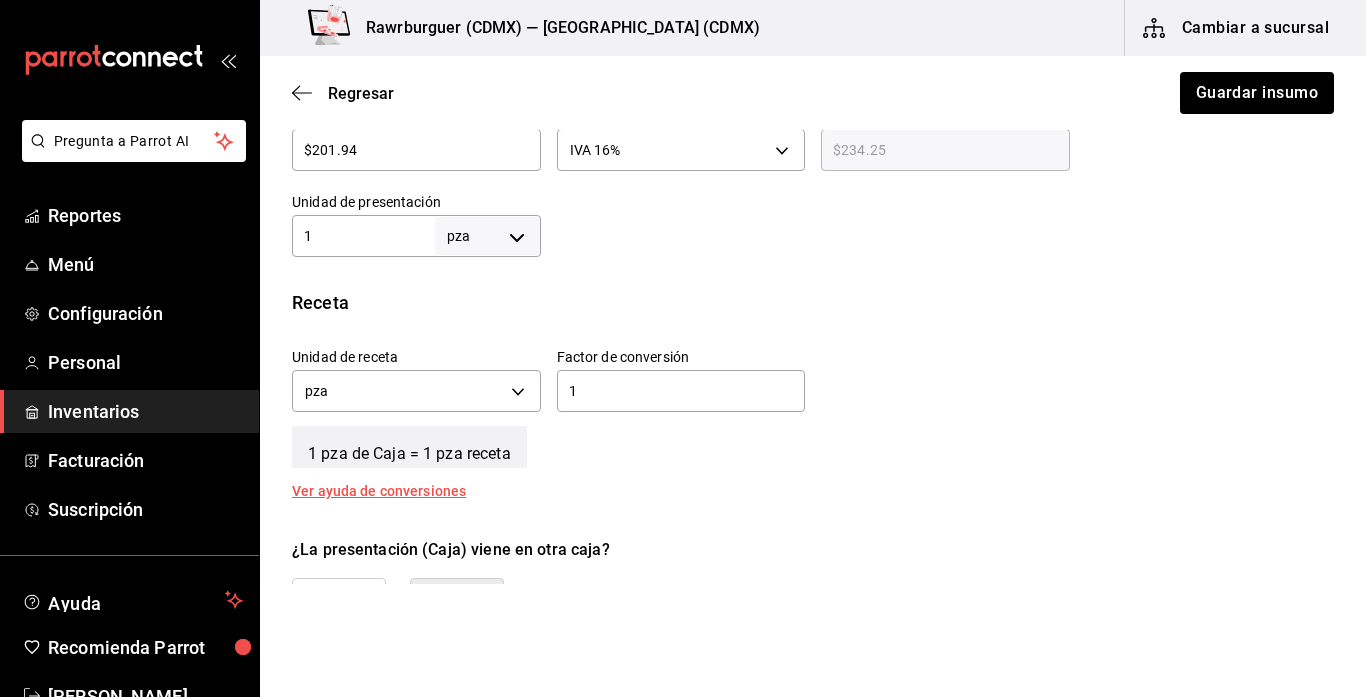 scroll, scrollTop: 325, scrollLeft: 0, axis: vertical 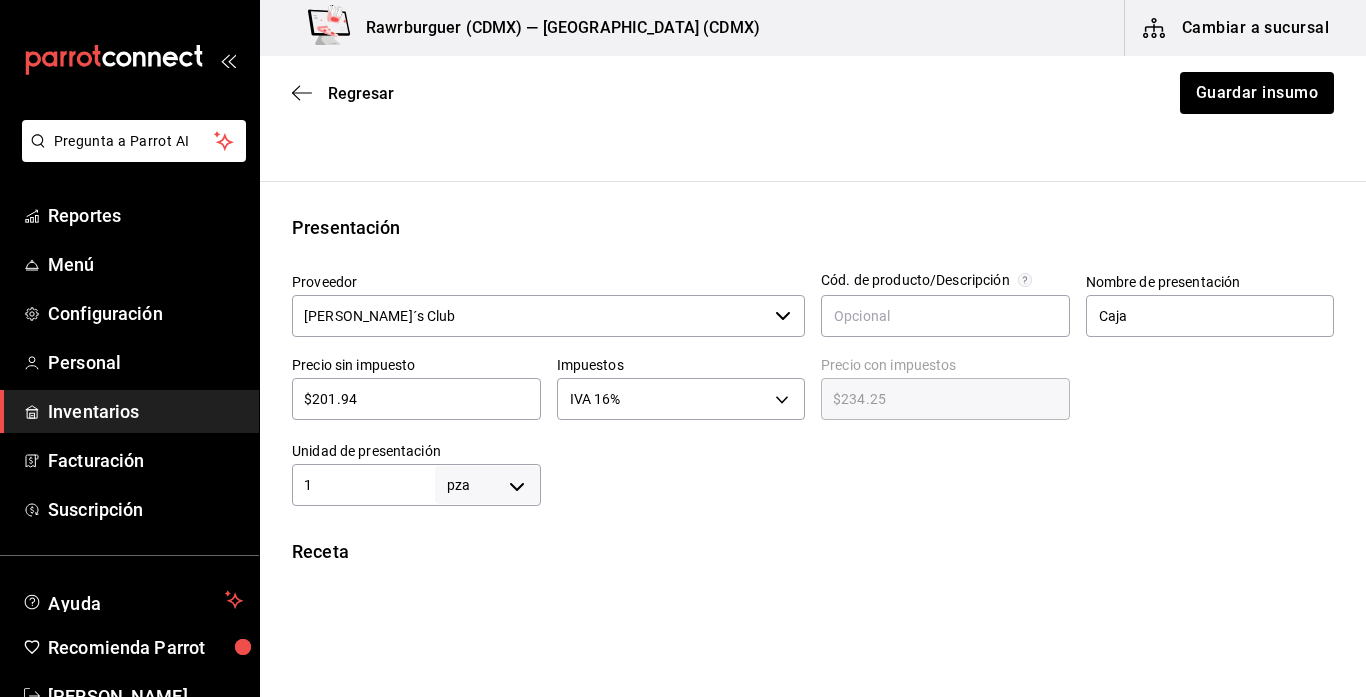 click on "1" at bounding box center [363, 485] 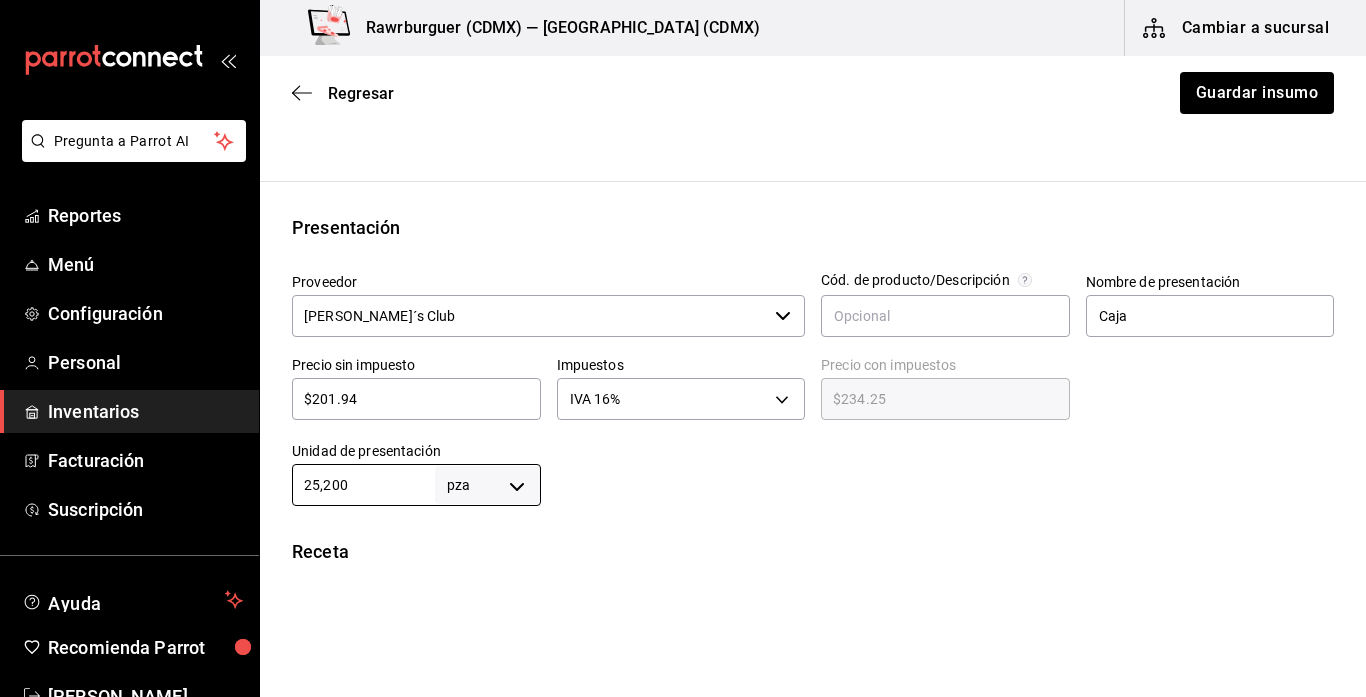 type on "25,200" 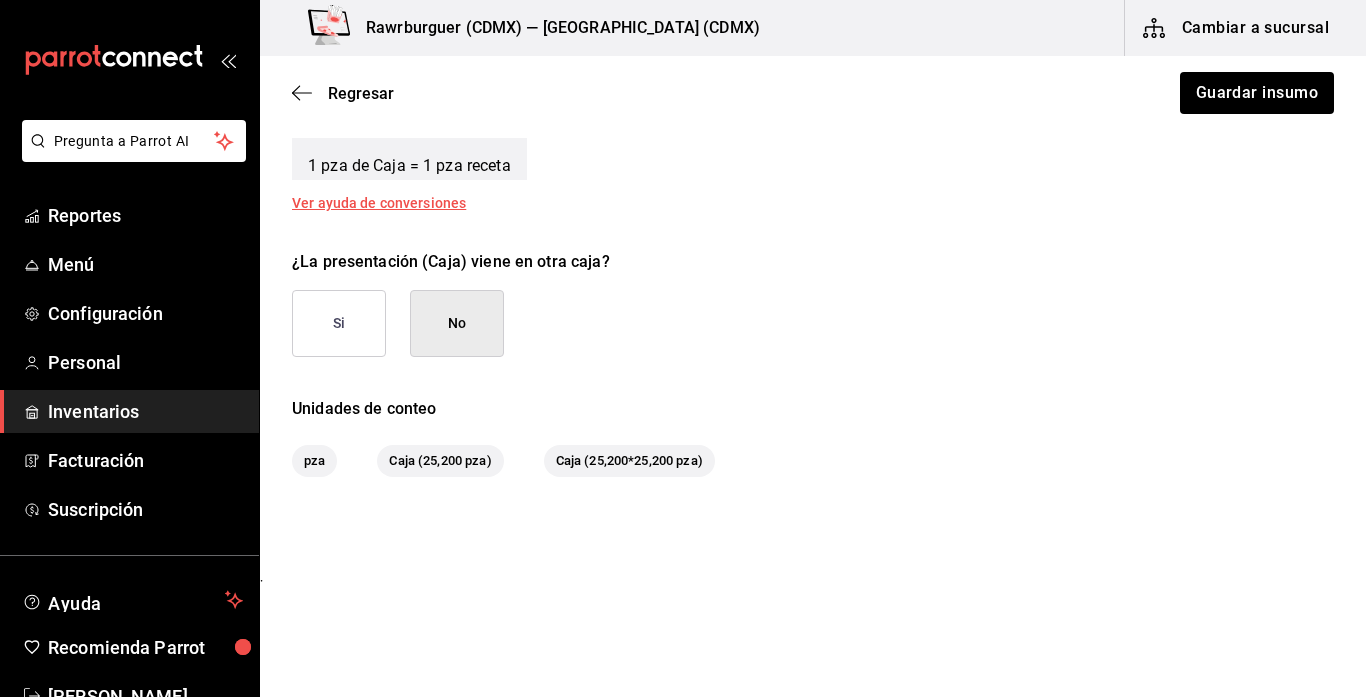 scroll, scrollTop: 872, scrollLeft: 0, axis: vertical 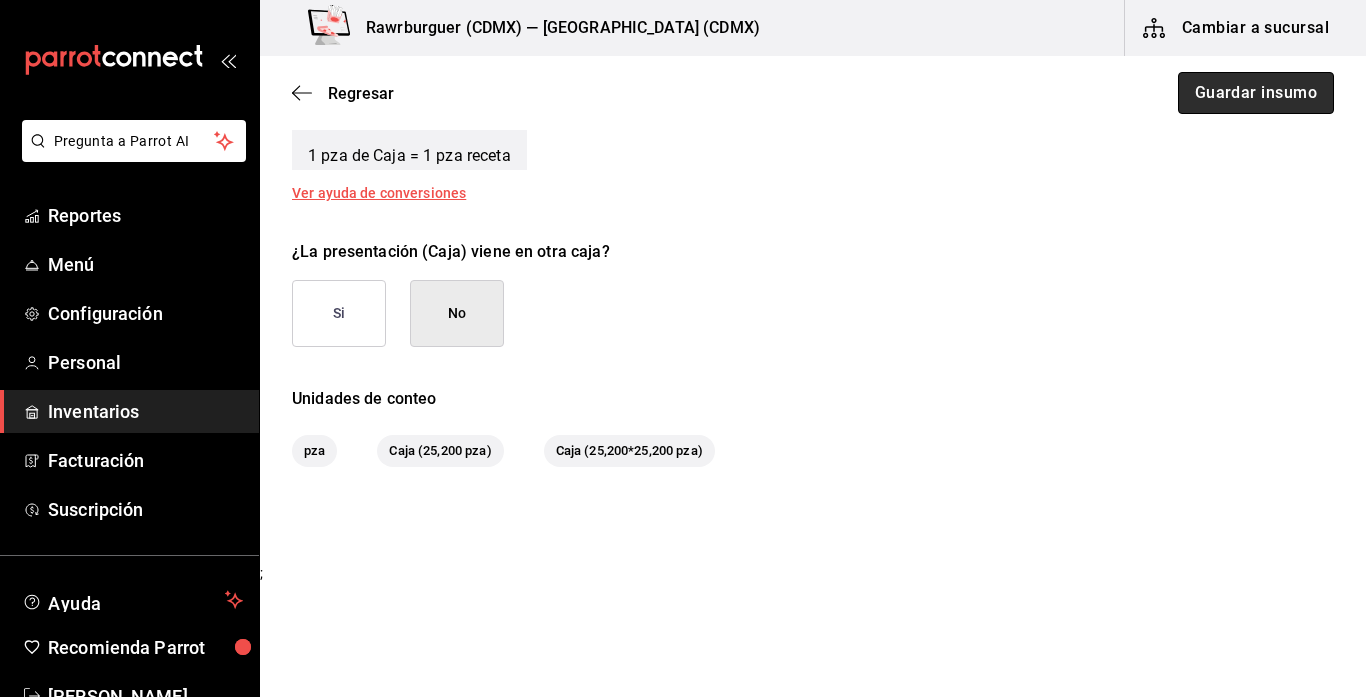 click on "Guardar insumo" at bounding box center (1256, 93) 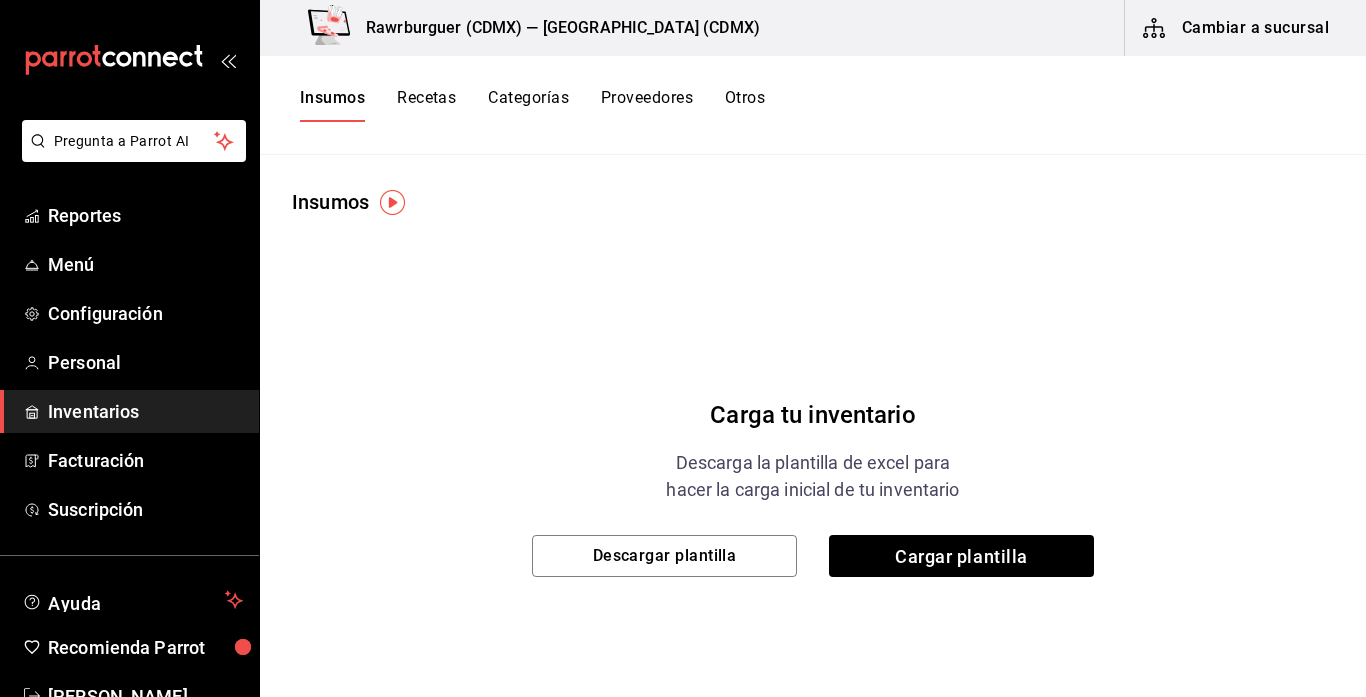 click on "Recetas" at bounding box center (426, 105) 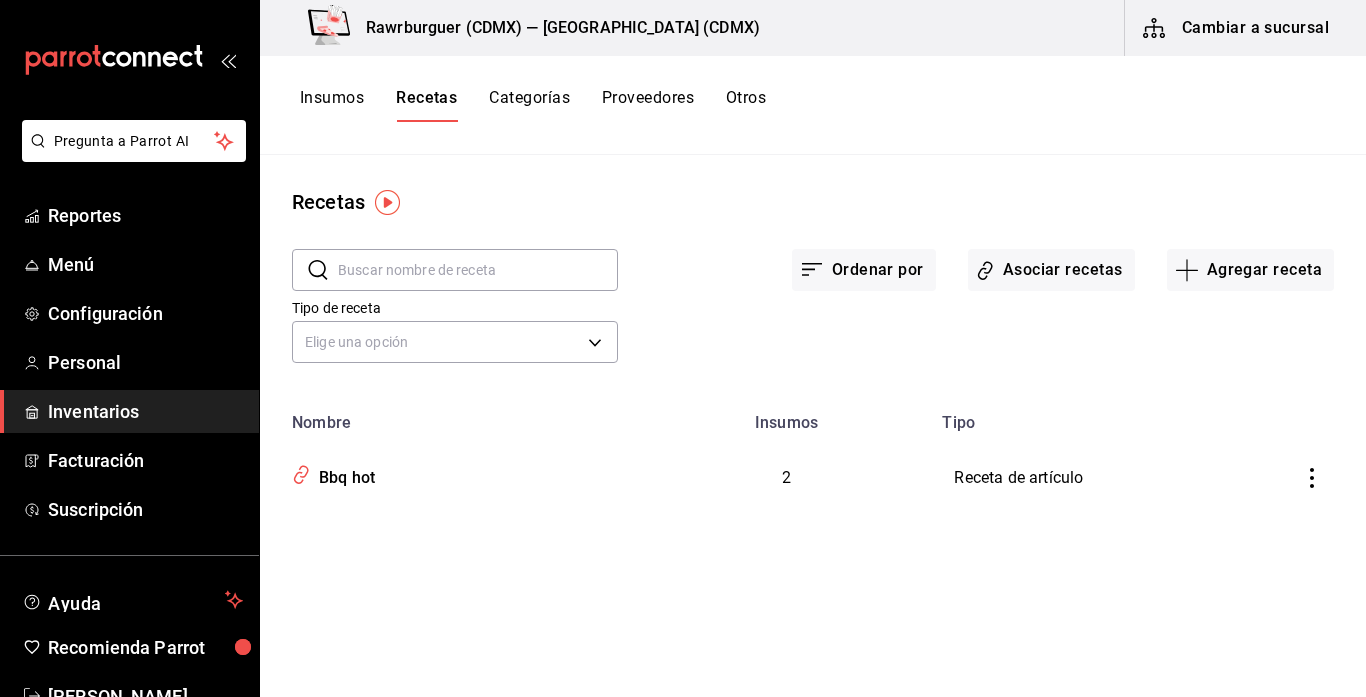click on "Insumos" at bounding box center (332, 105) 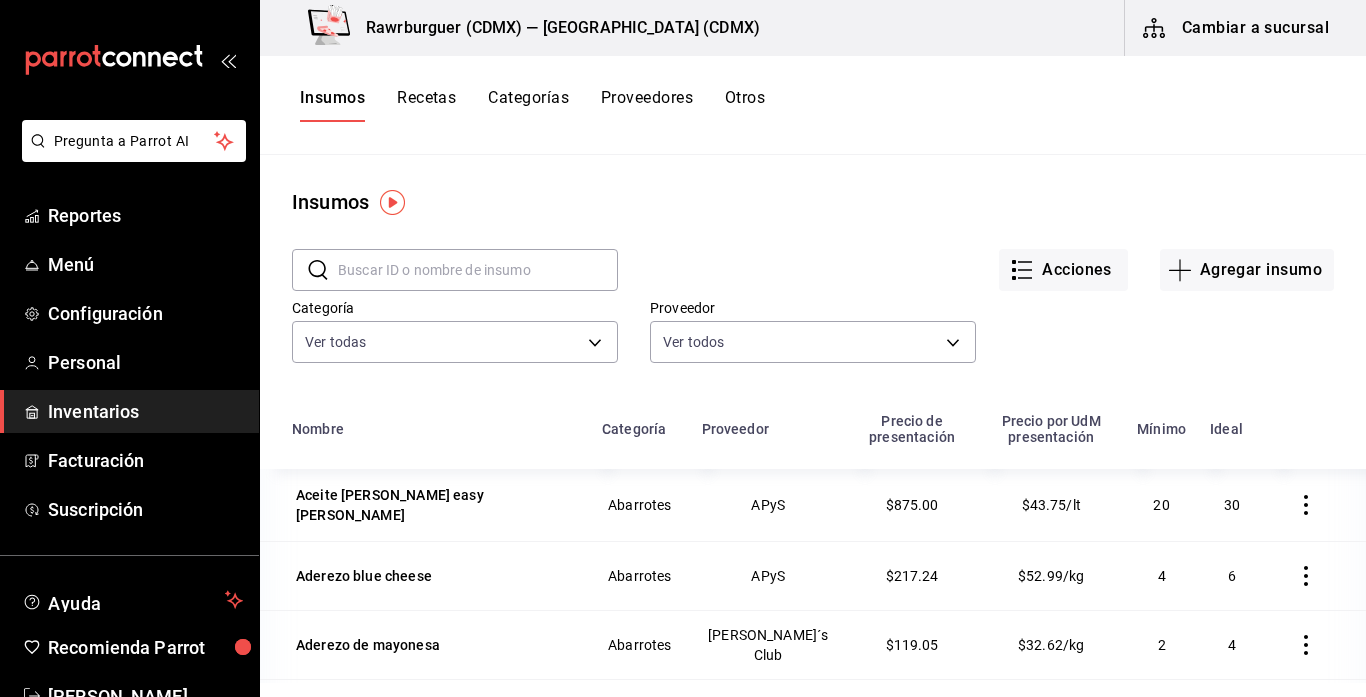 click at bounding box center [478, 270] 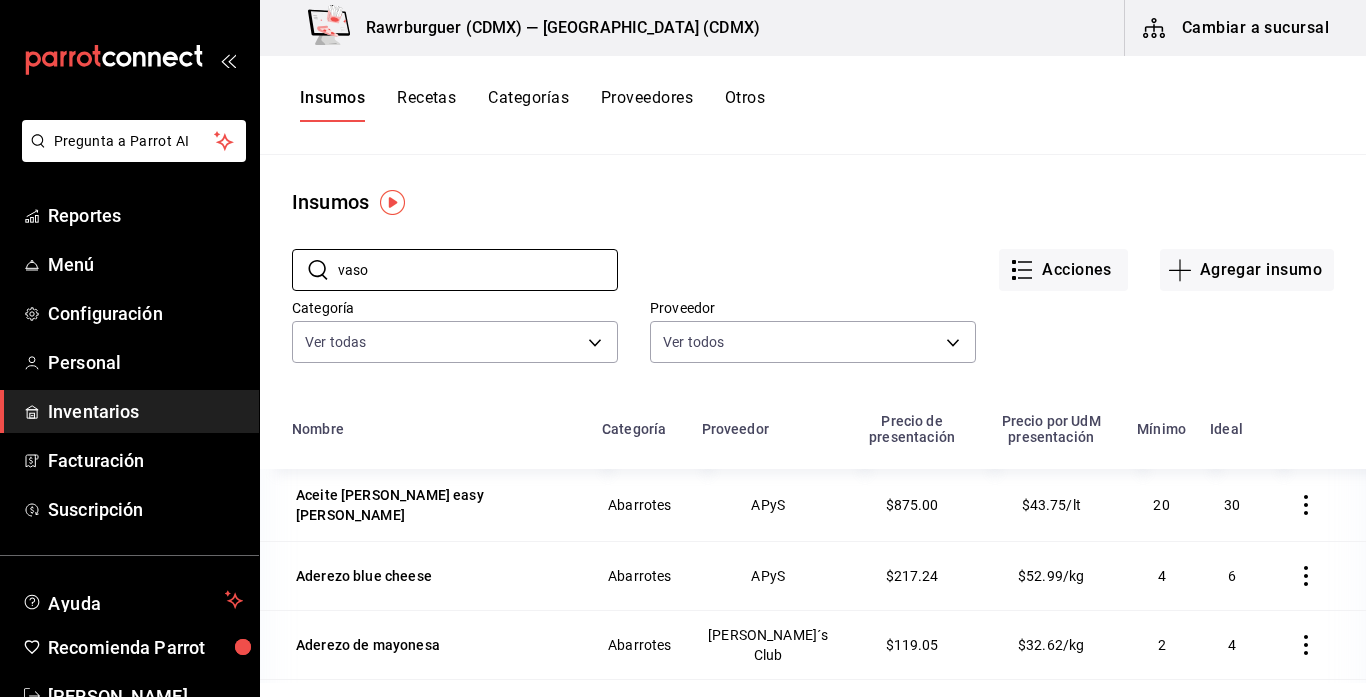type on "vaso" 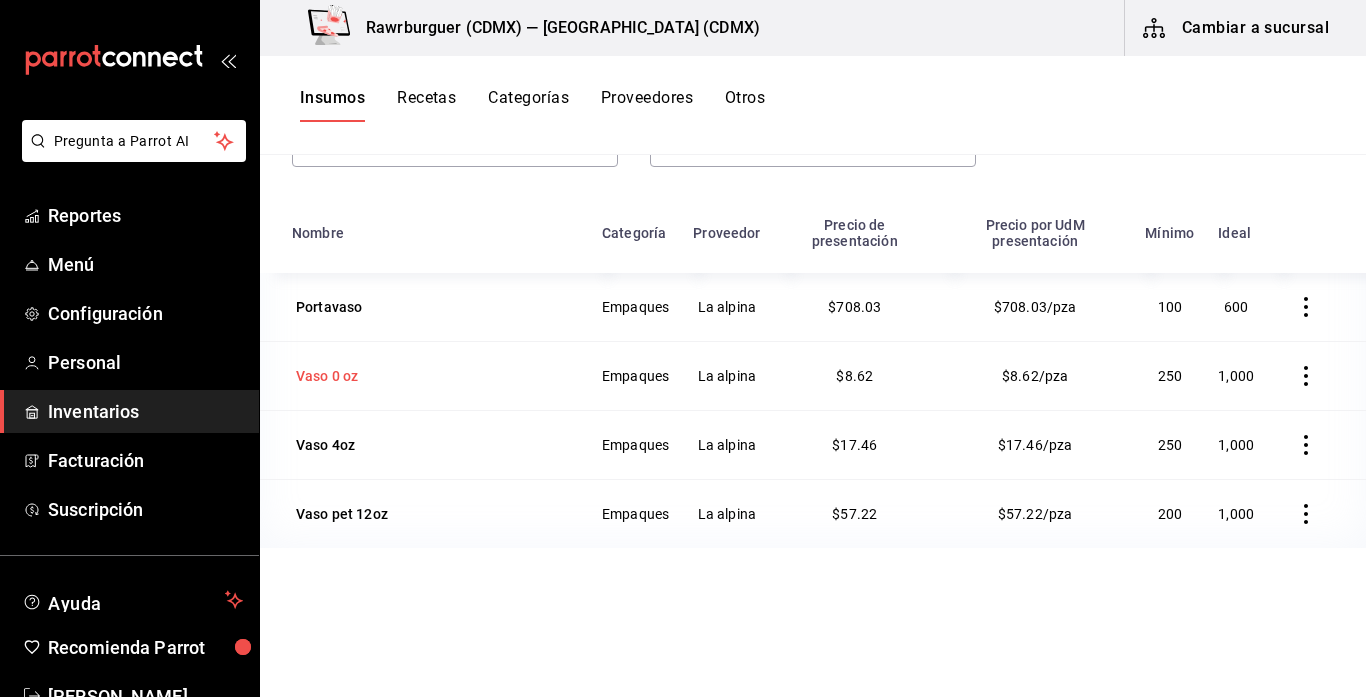 scroll, scrollTop: 223, scrollLeft: 0, axis: vertical 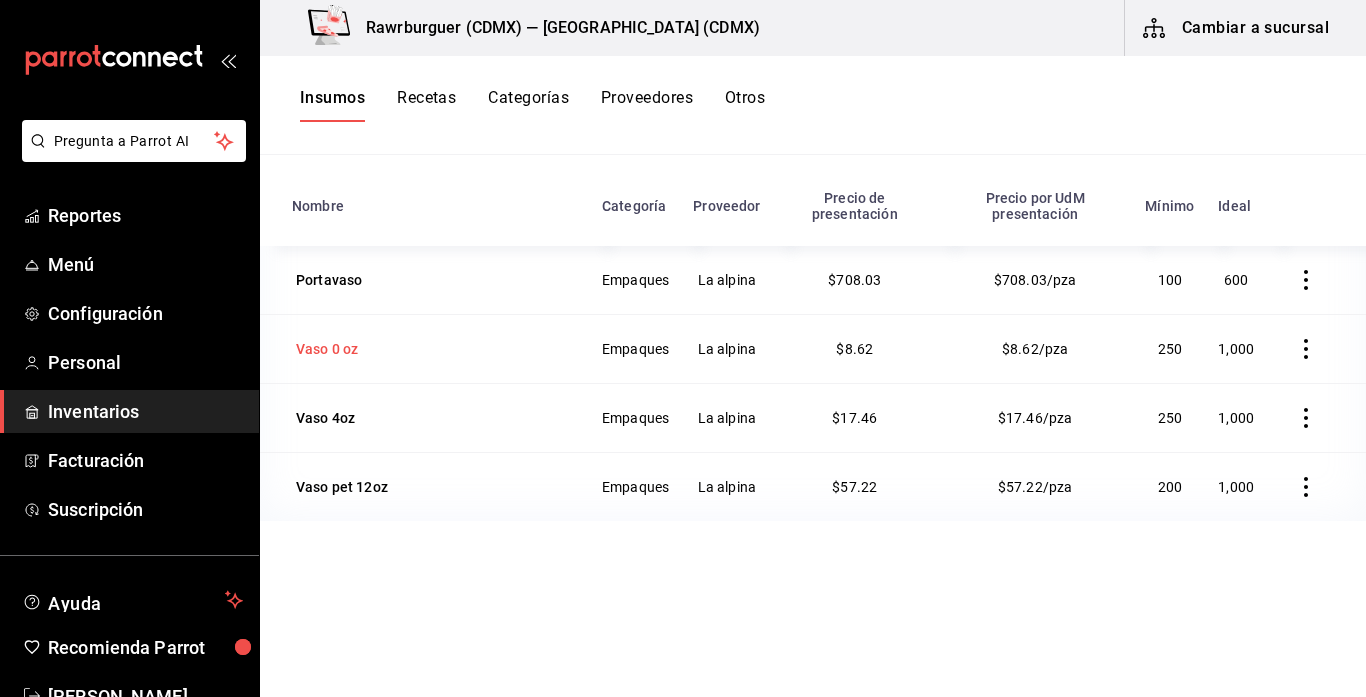 click on "Vaso 0 oz" at bounding box center (327, 349) 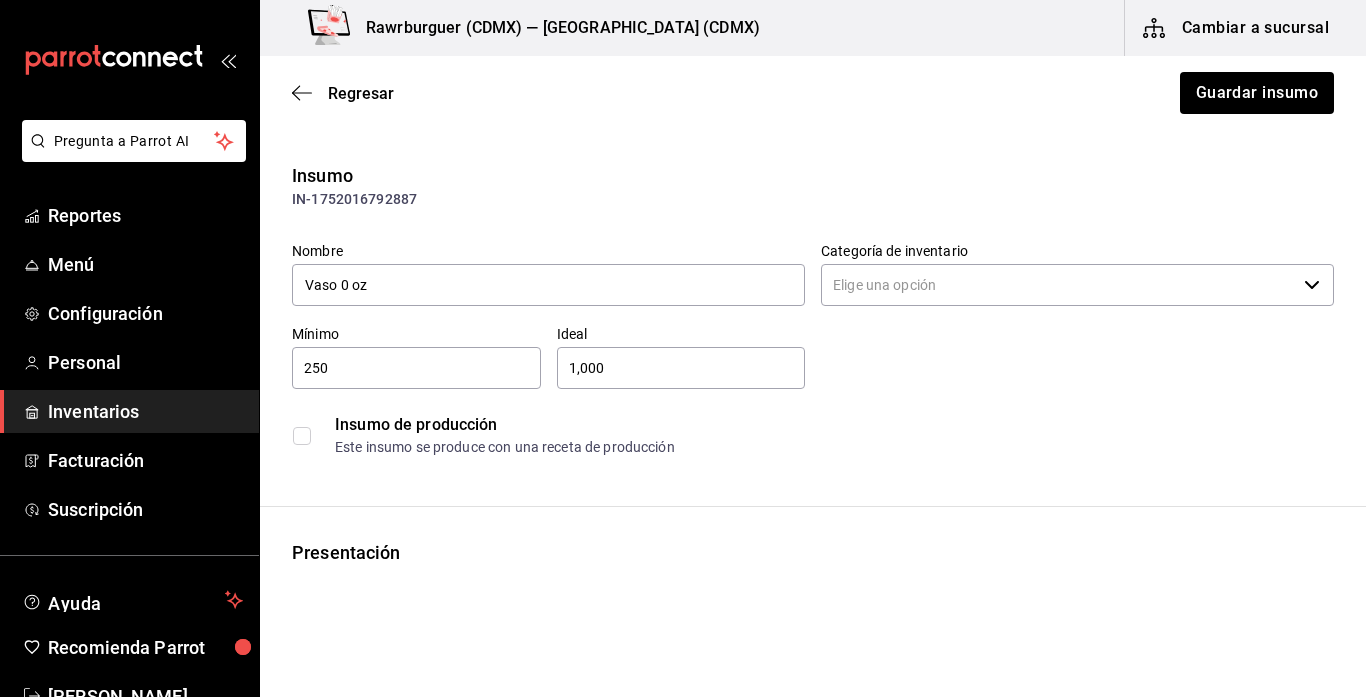 type on "Empaques" 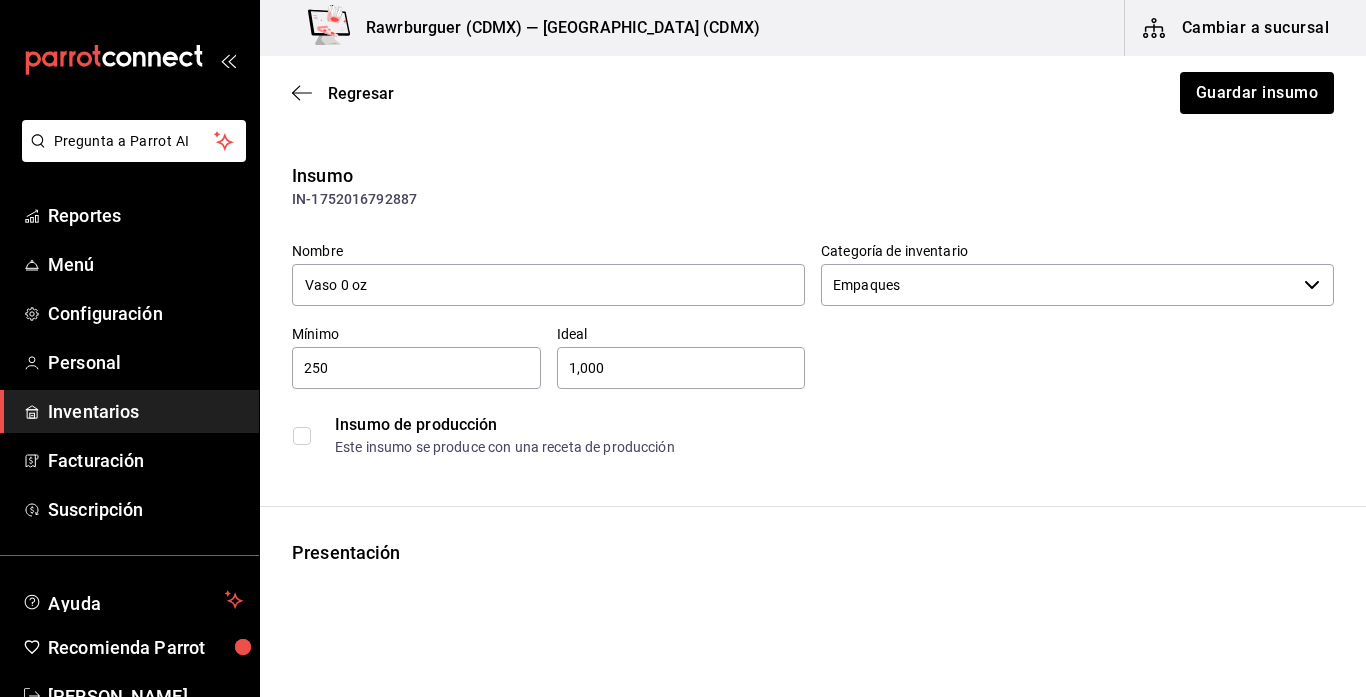 type on "La alpina" 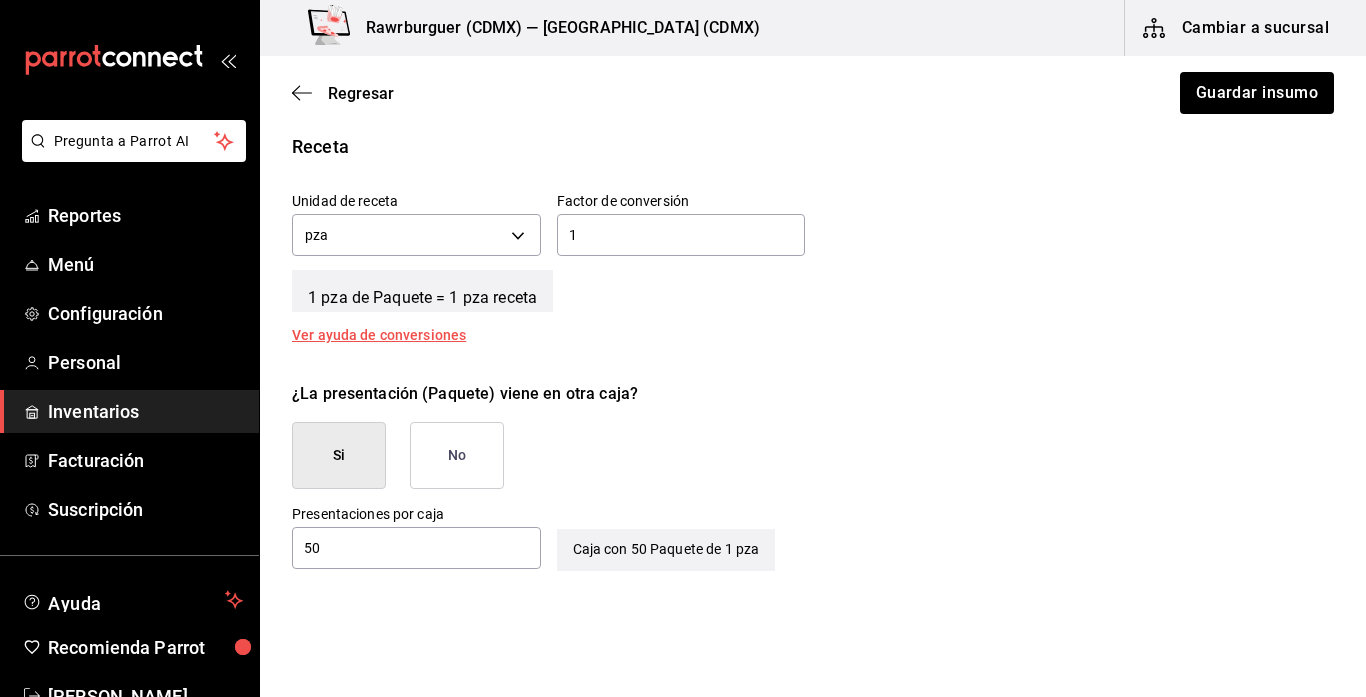 scroll, scrollTop: 666, scrollLeft: 0, axis: vertical 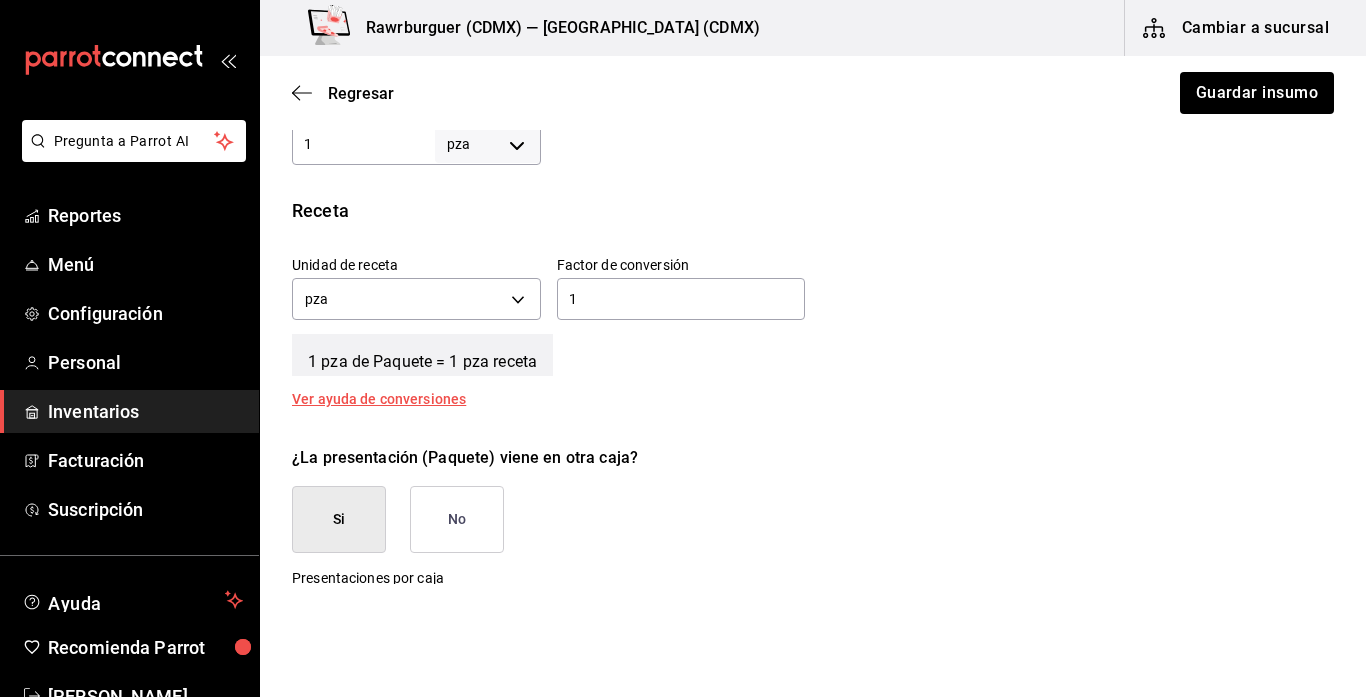 click on "No" at bounding box center [457, 519] 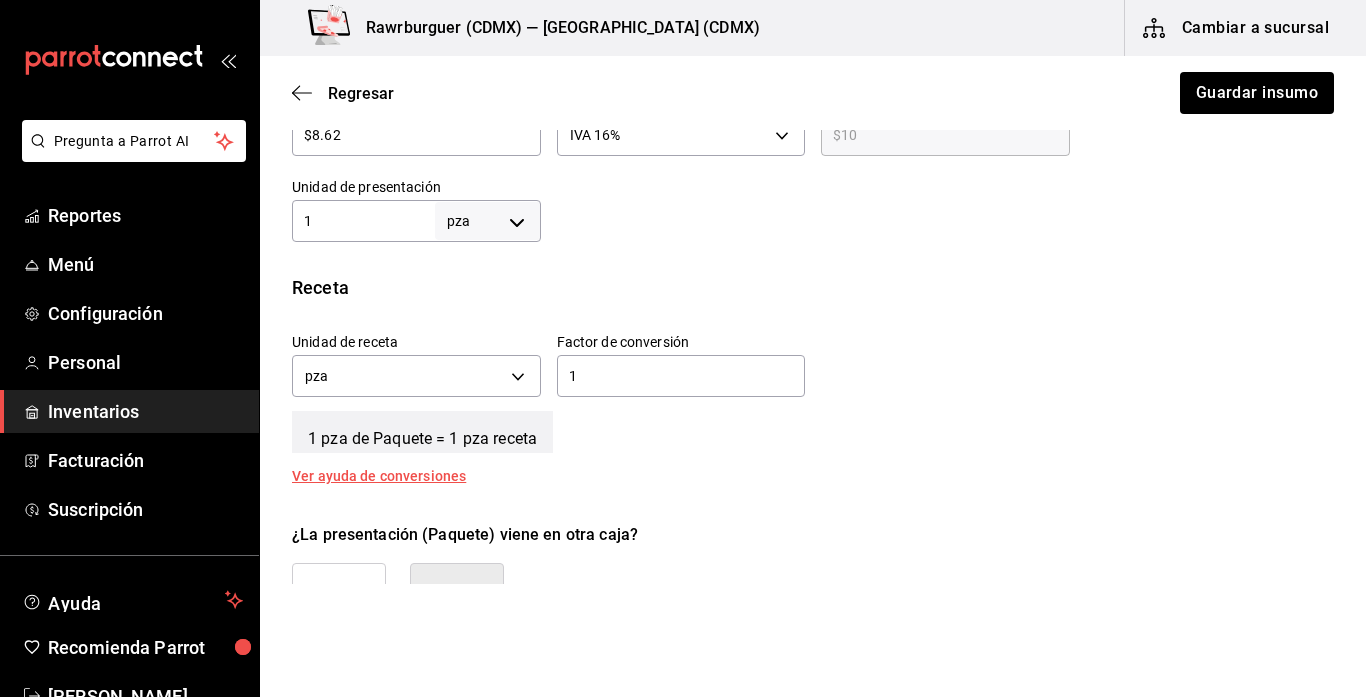 scroll, scrollTop: 576, scrollLeft: 0, axis: vertical 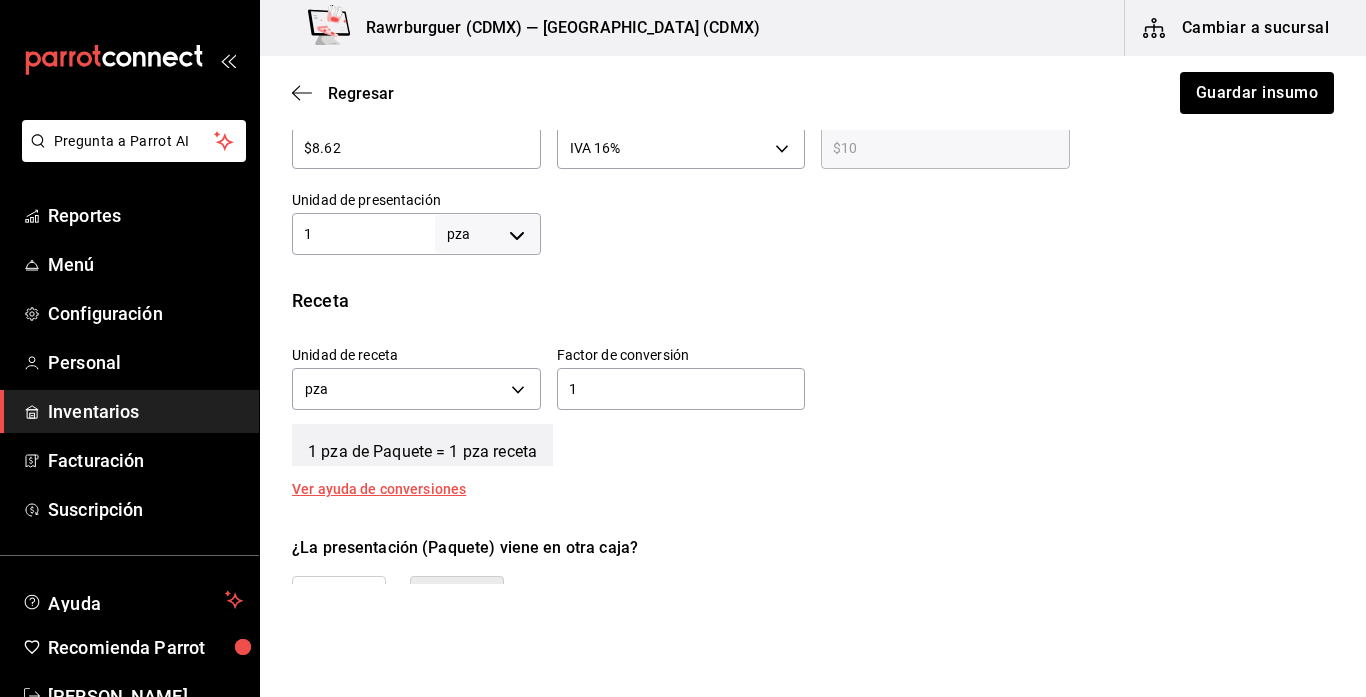 click on "1" at bounding box center [363, 234] 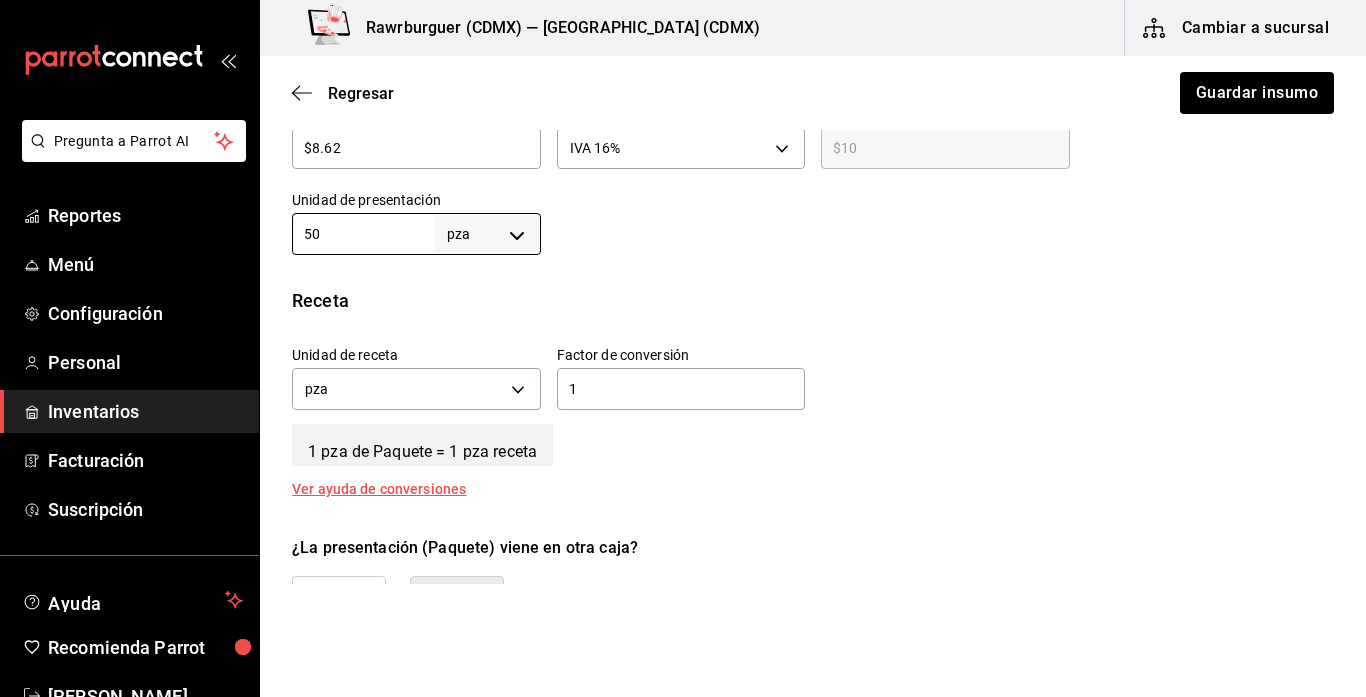 type on "50" 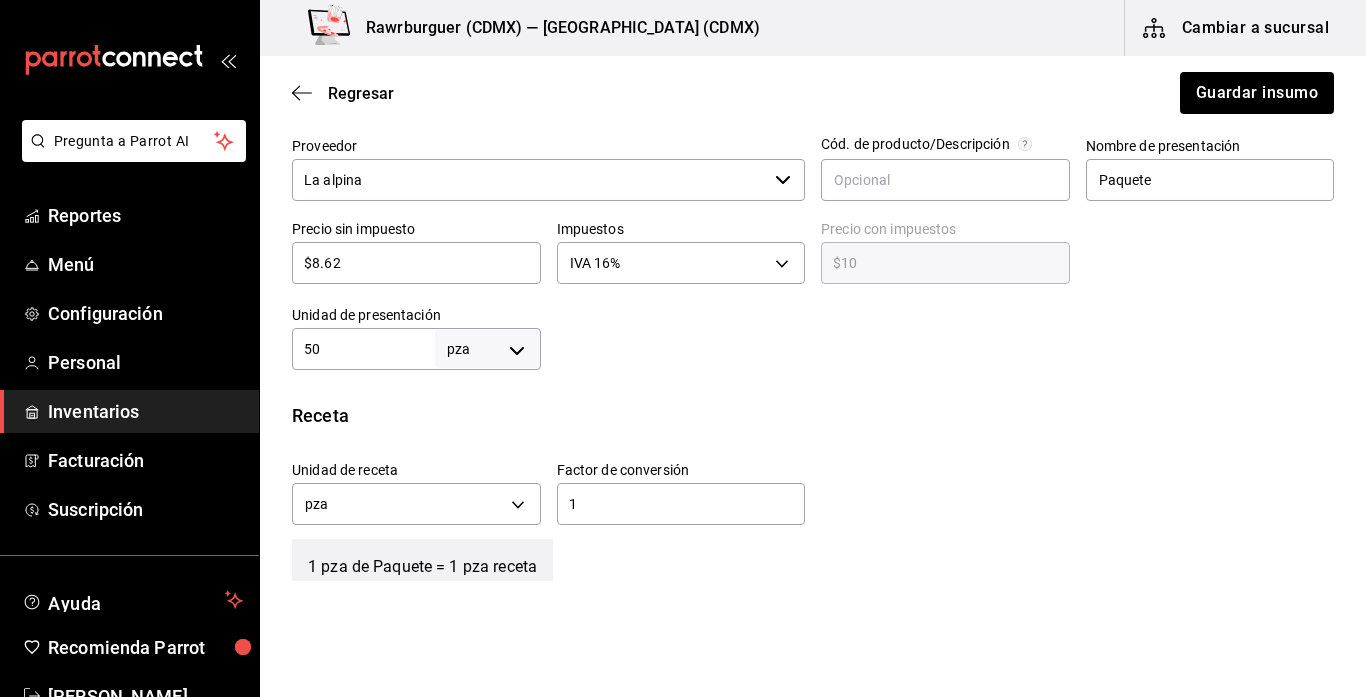 scroll, scrollTop: 462, scrollLeft: 0, axis: vertical 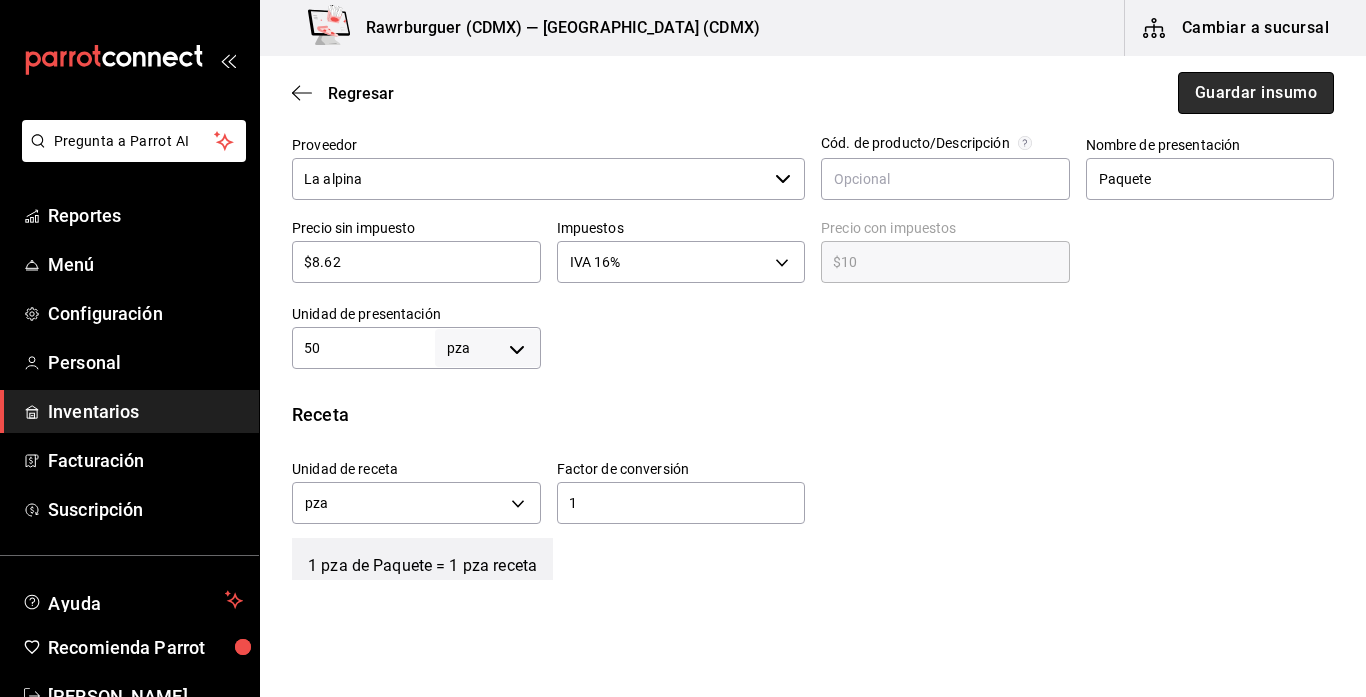 click on "Guardar insumo" at bounding box center [1256, 93] 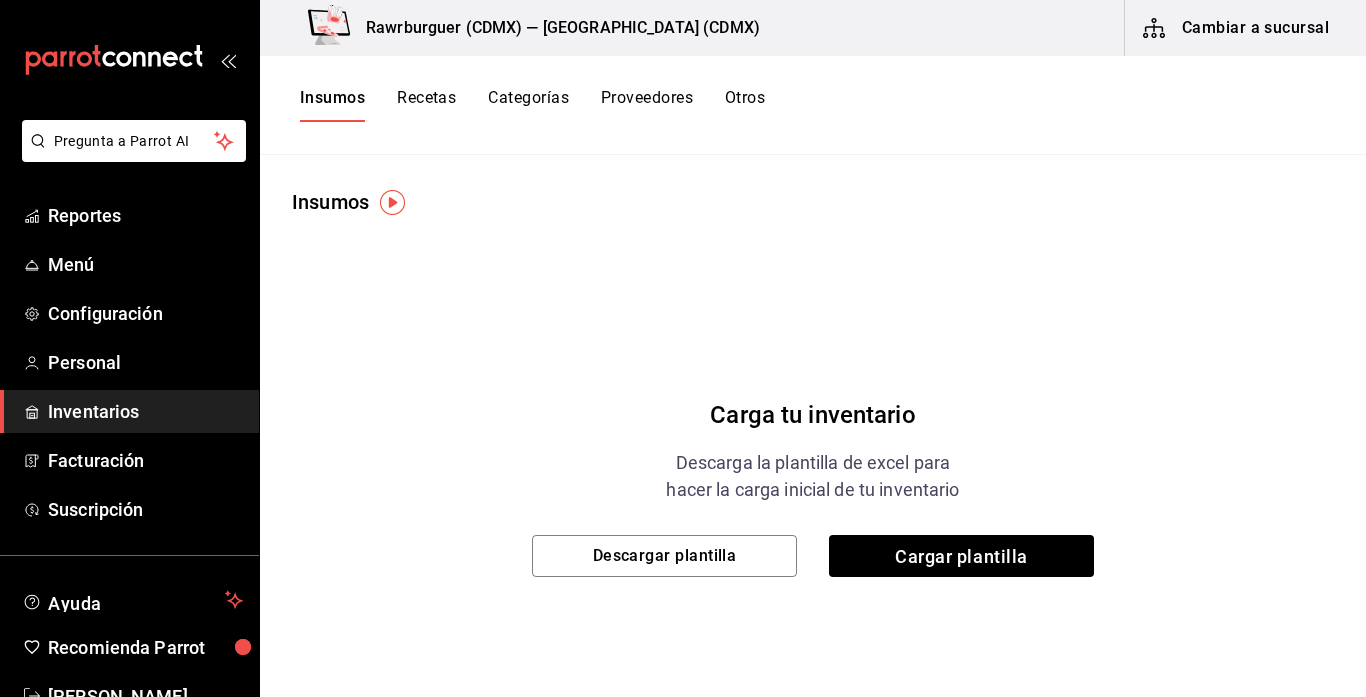 click on "Recetas" at bounding box center (426, 105) 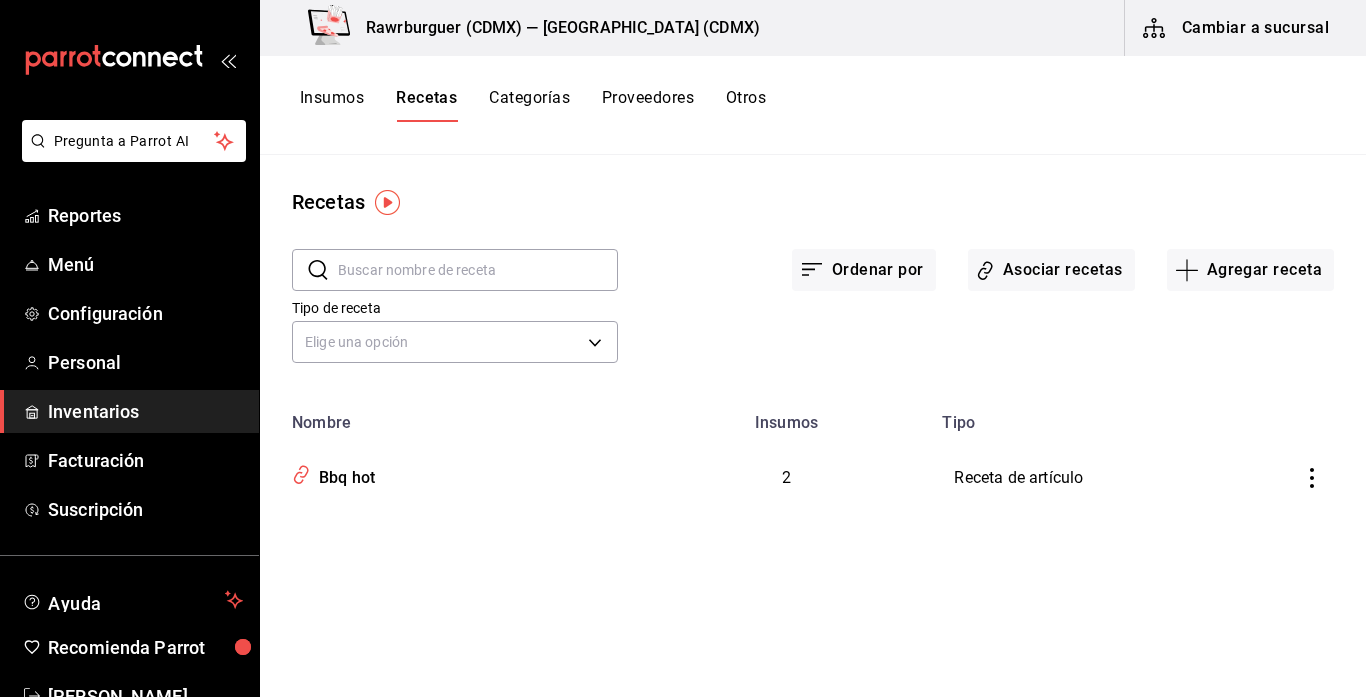 click on "Insumos" at bounding box center [332, 105] 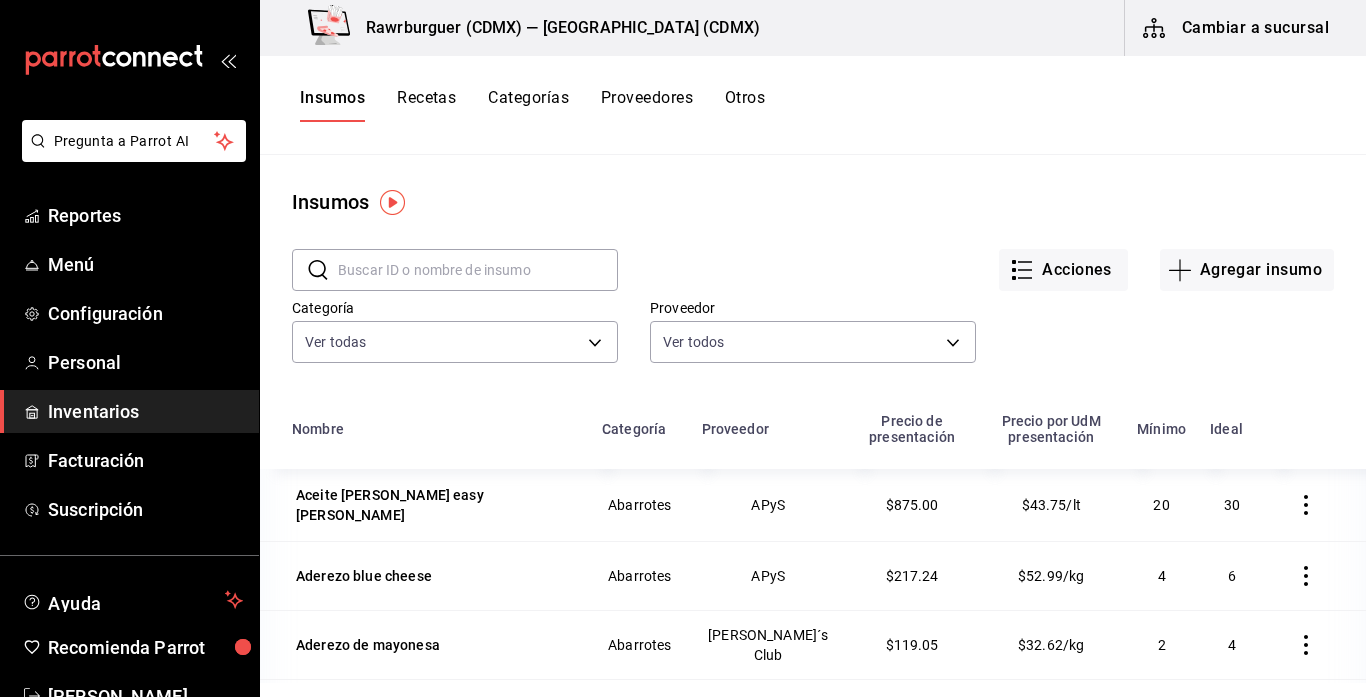 click at bounding box center [478, 270] 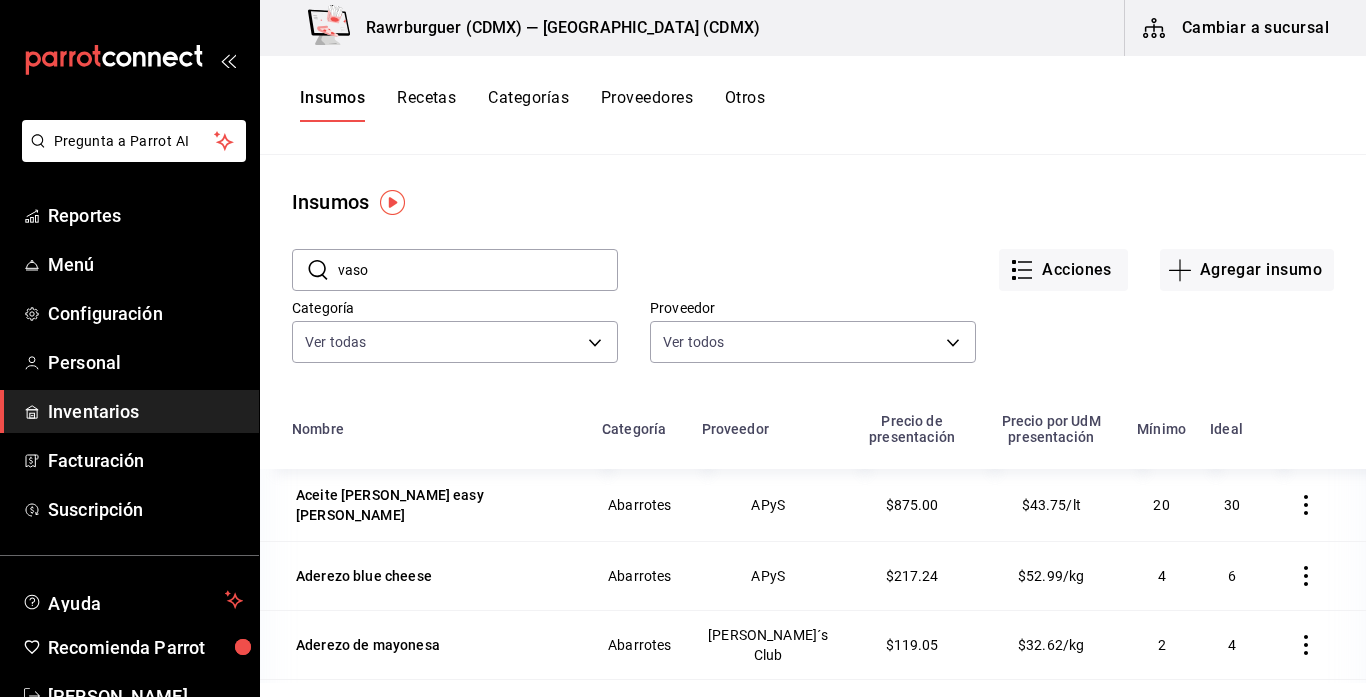 type on "vaso" 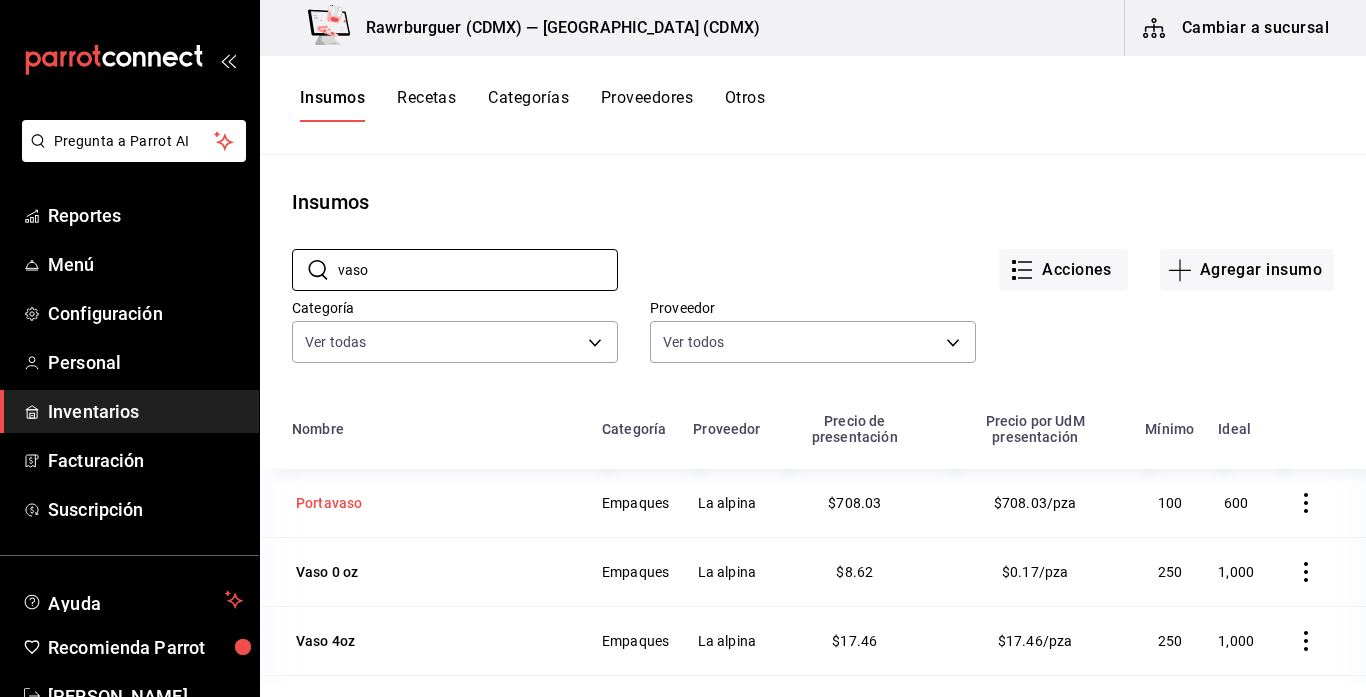 scroll, scrollTop: 100, scrollLeft: 0, axis: vertical 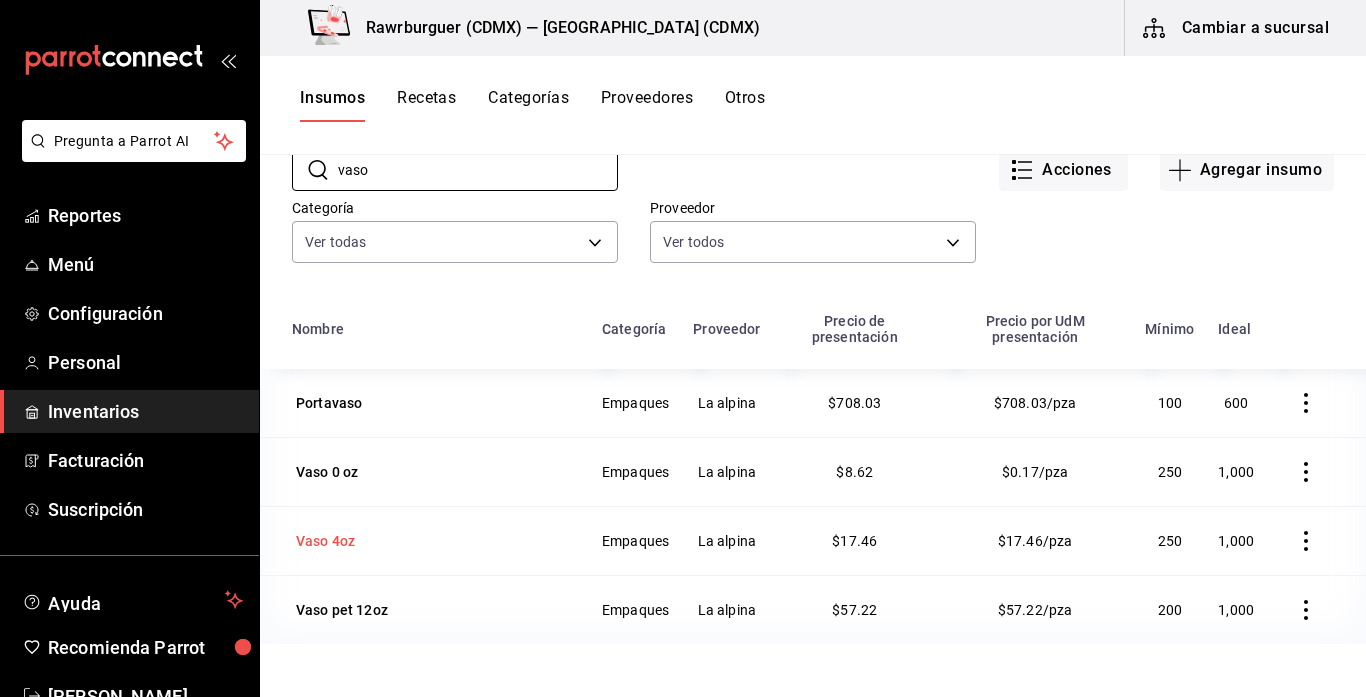 click on "Vaso 4oz" at bounding box center [325, 541] 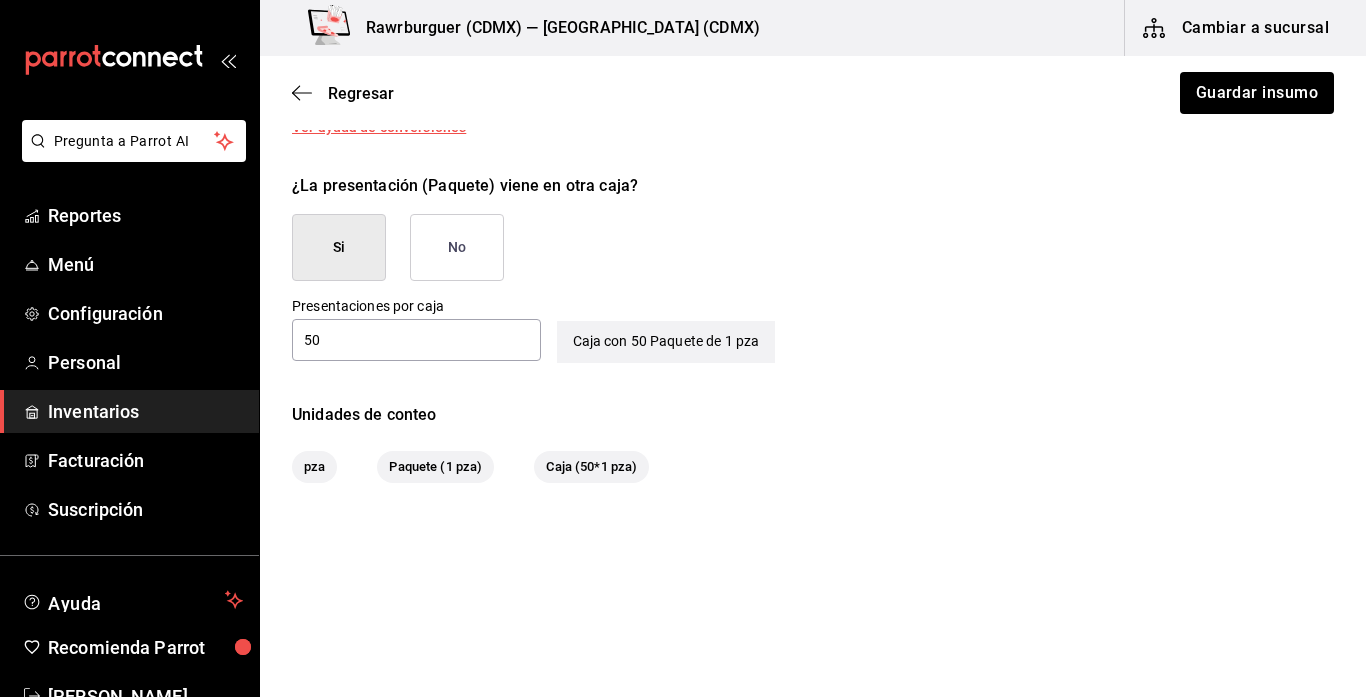 scroll, scrollTop: 942, scrollLeft: 0, axis: vertical 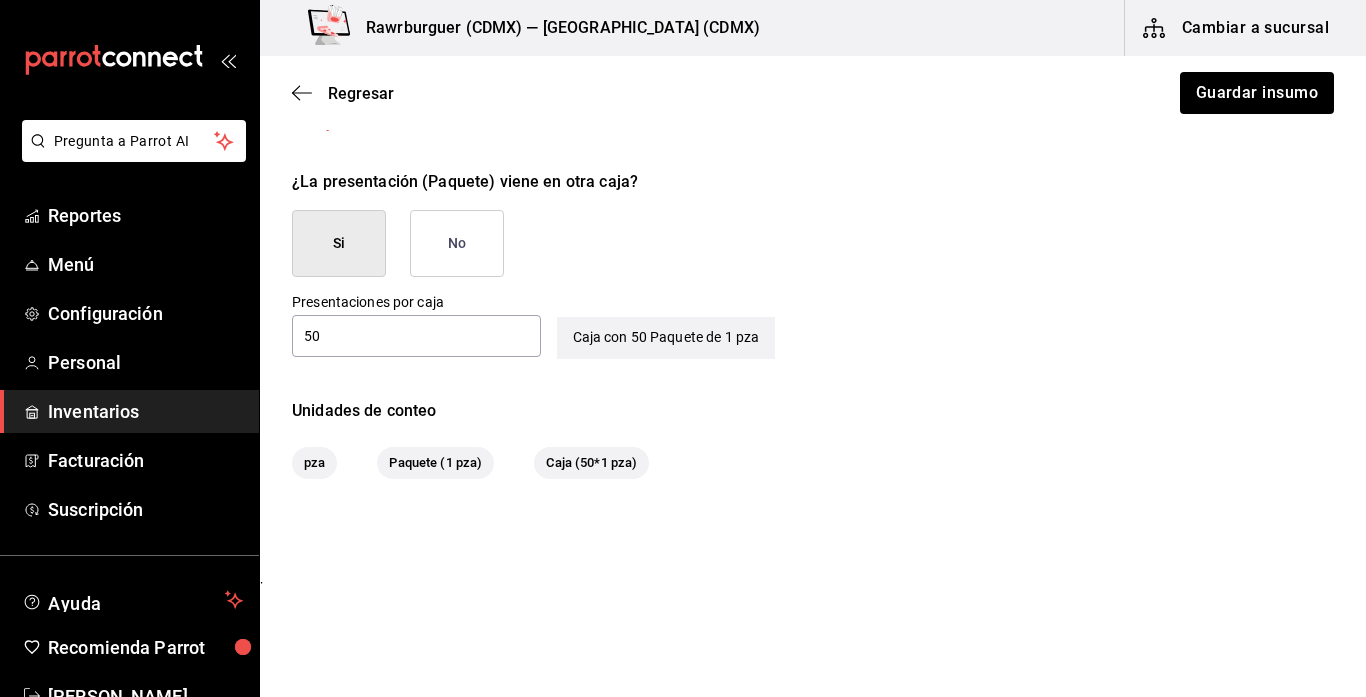 click on "No" at bounding box center [457, 243] 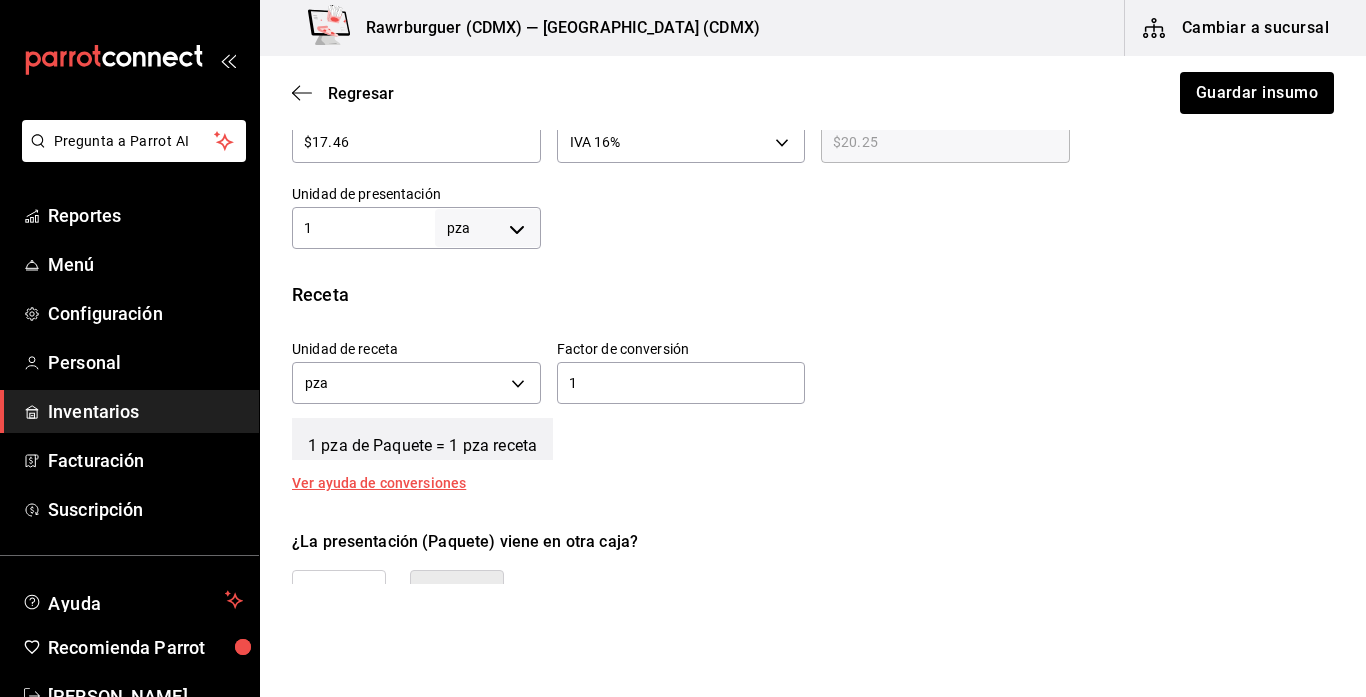 scroll, scrollTop: 543, scrollLeft: 0, axis: vertical 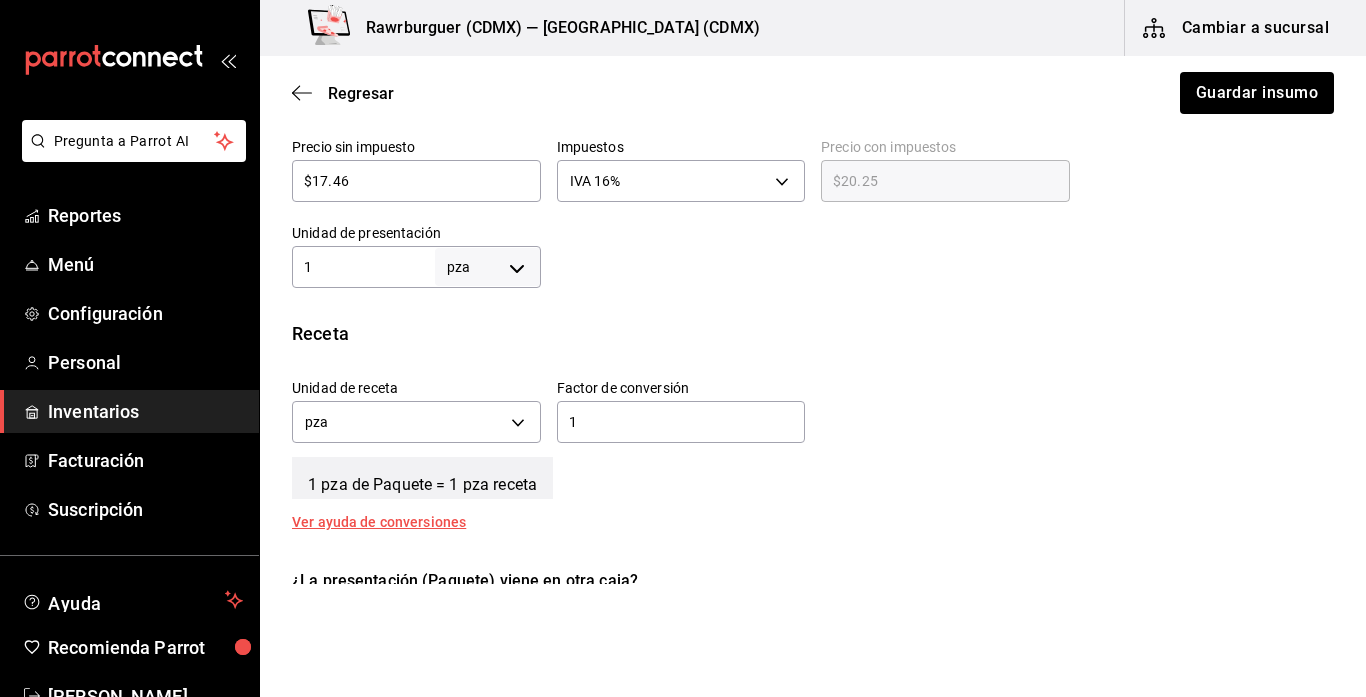click on "1" at bounding box center (363, 267) 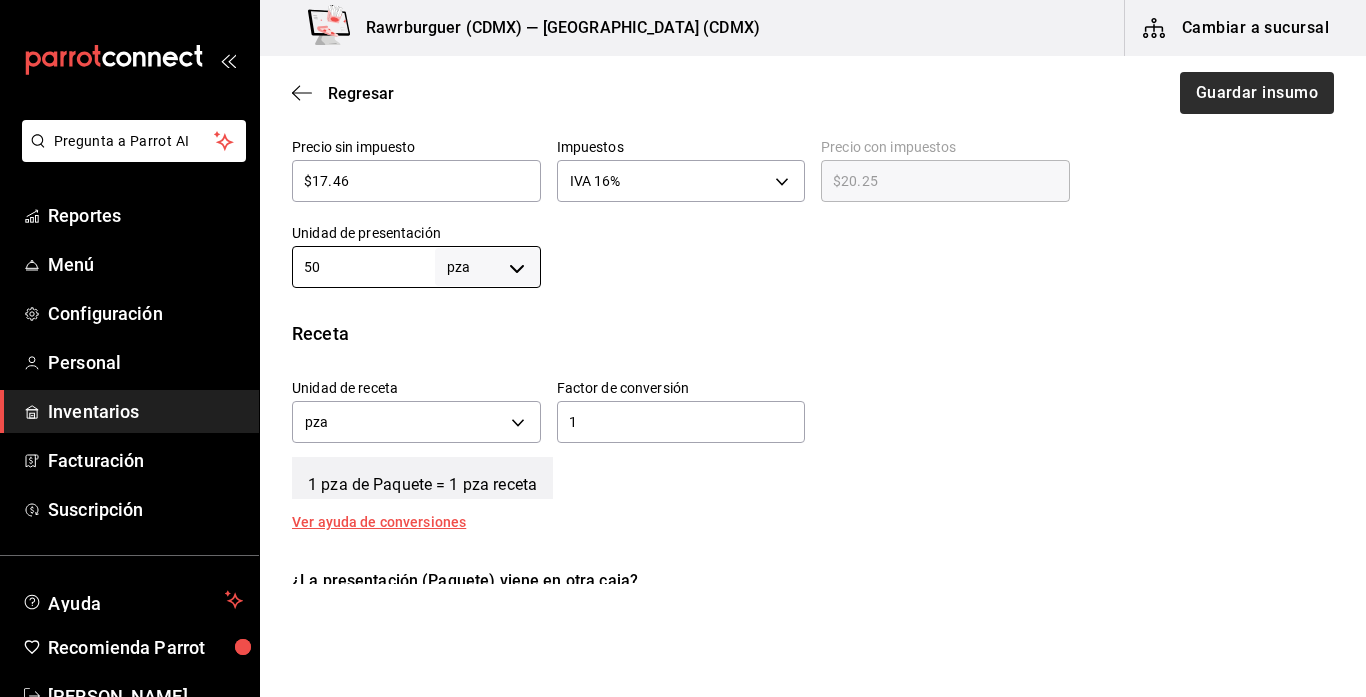 type on "50" 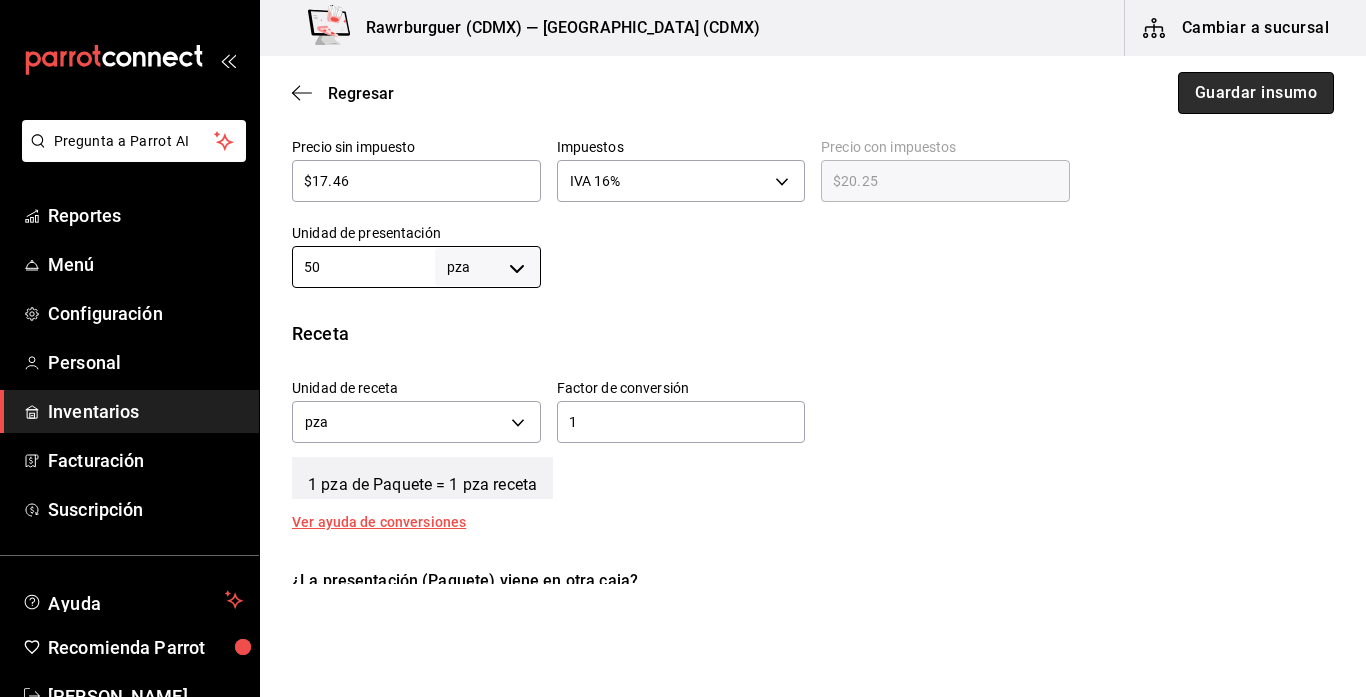 click on "Guardar insumo" at bounding box center [1256, 93] 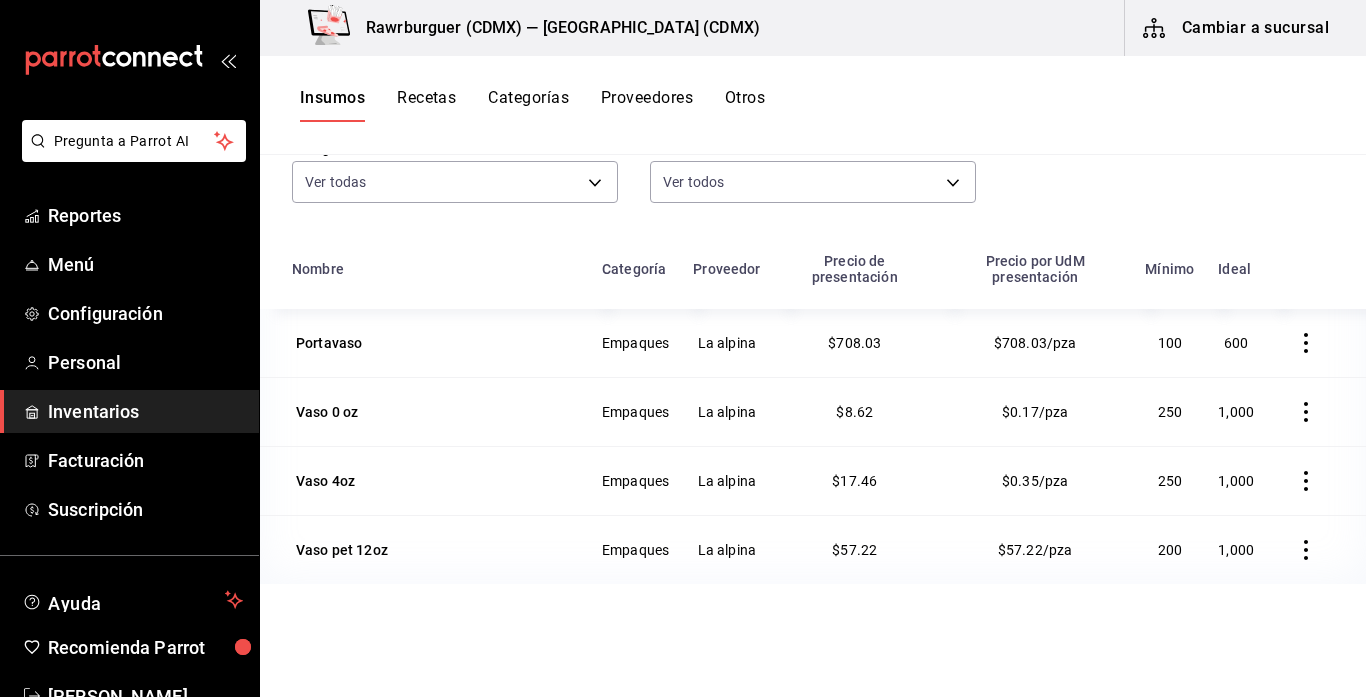 scroll, scrollTop: 167, scrollLeft: 0, axis: vertical 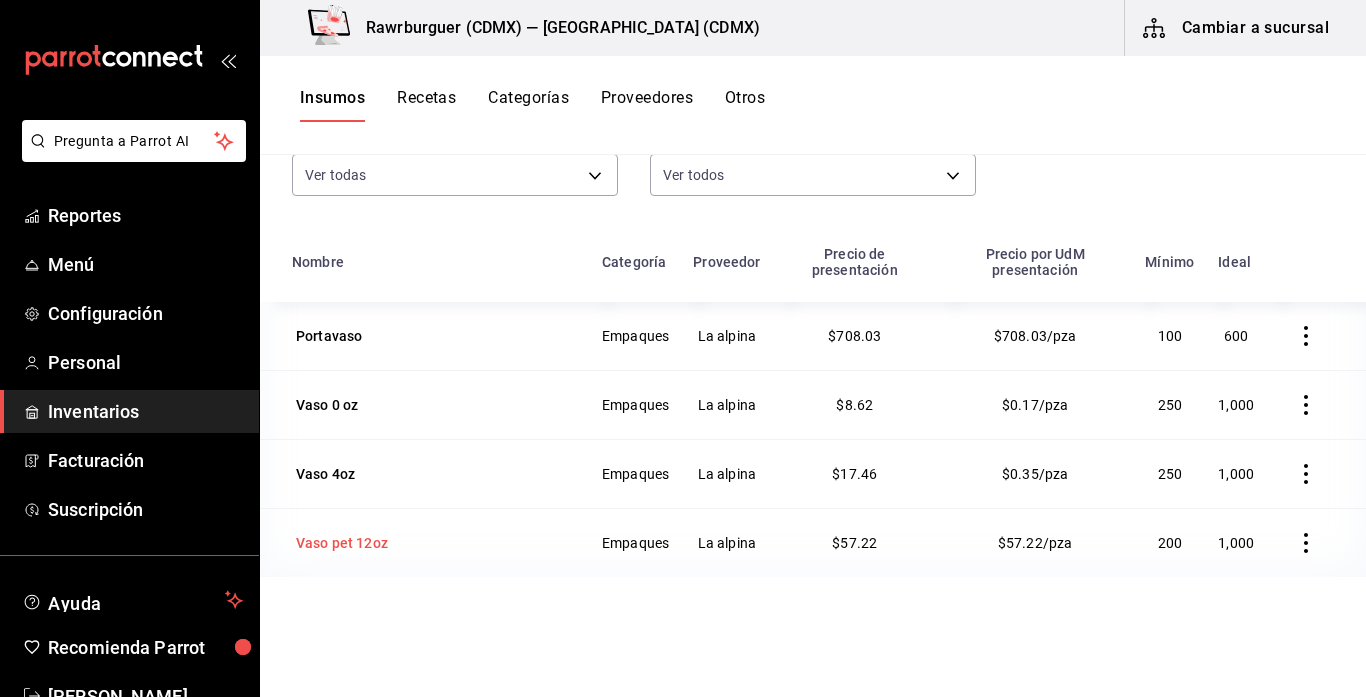 click on "Vaso pet 12oz" at bounding box center (342, 543) 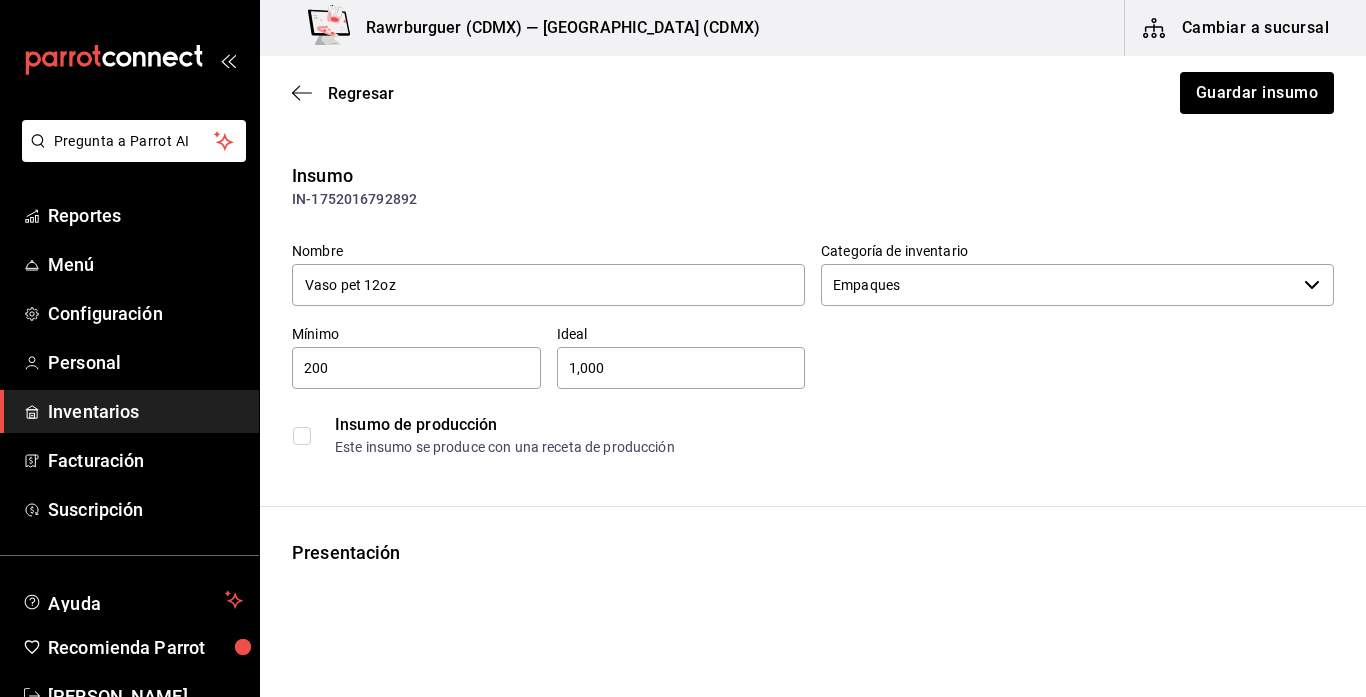 type on "Empaques" 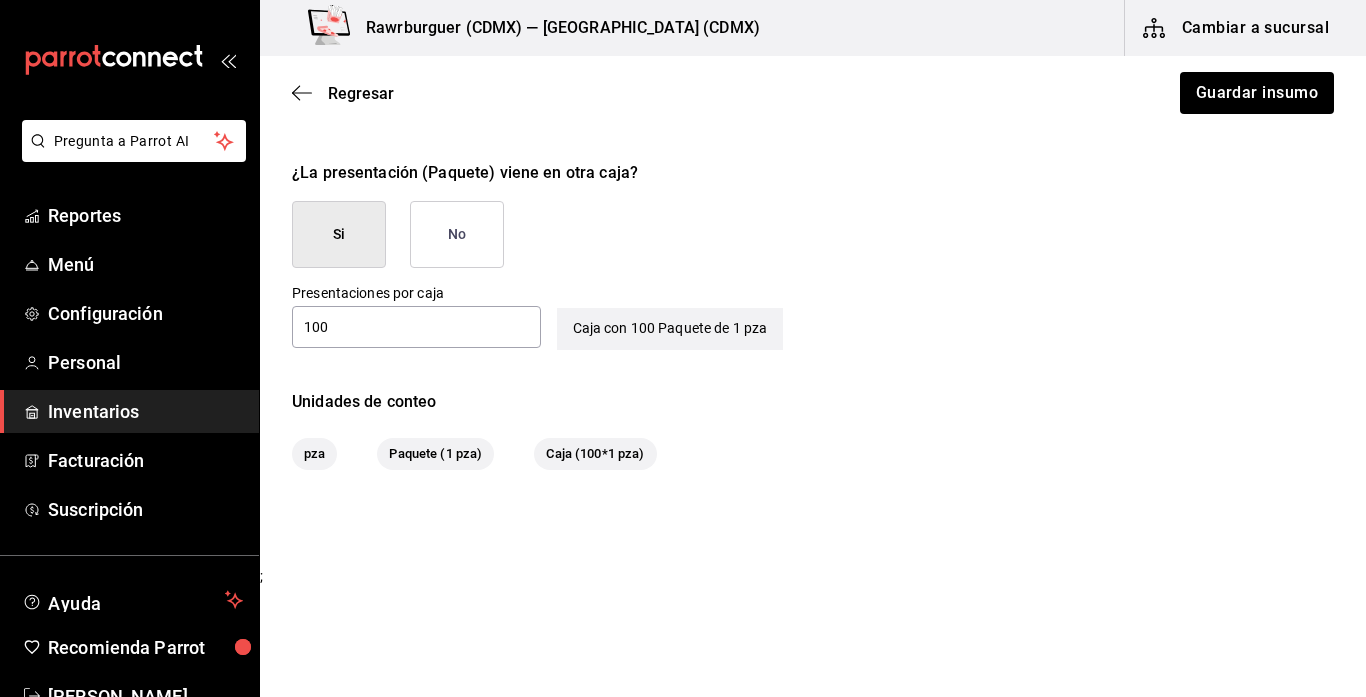 scroll, scrollTop: 954, scrollLeft: 0, axis: vertical 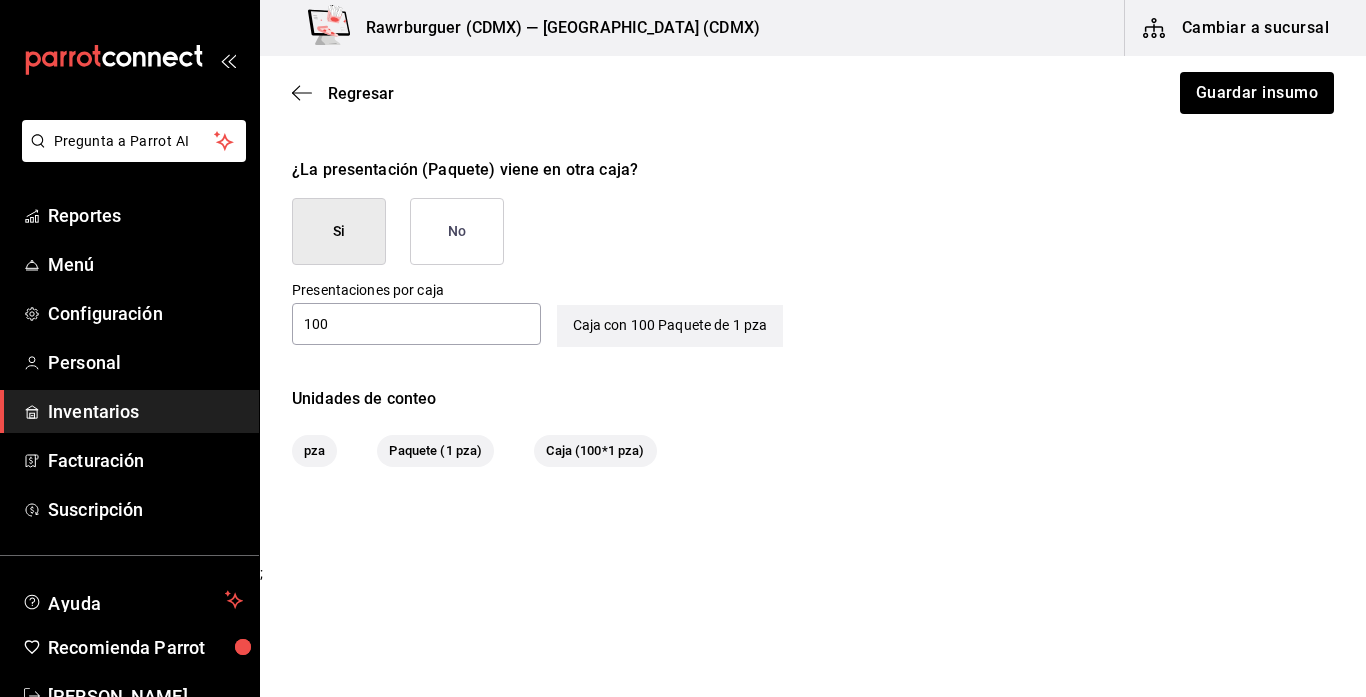 click on "100" at bounding box center [416, 324] 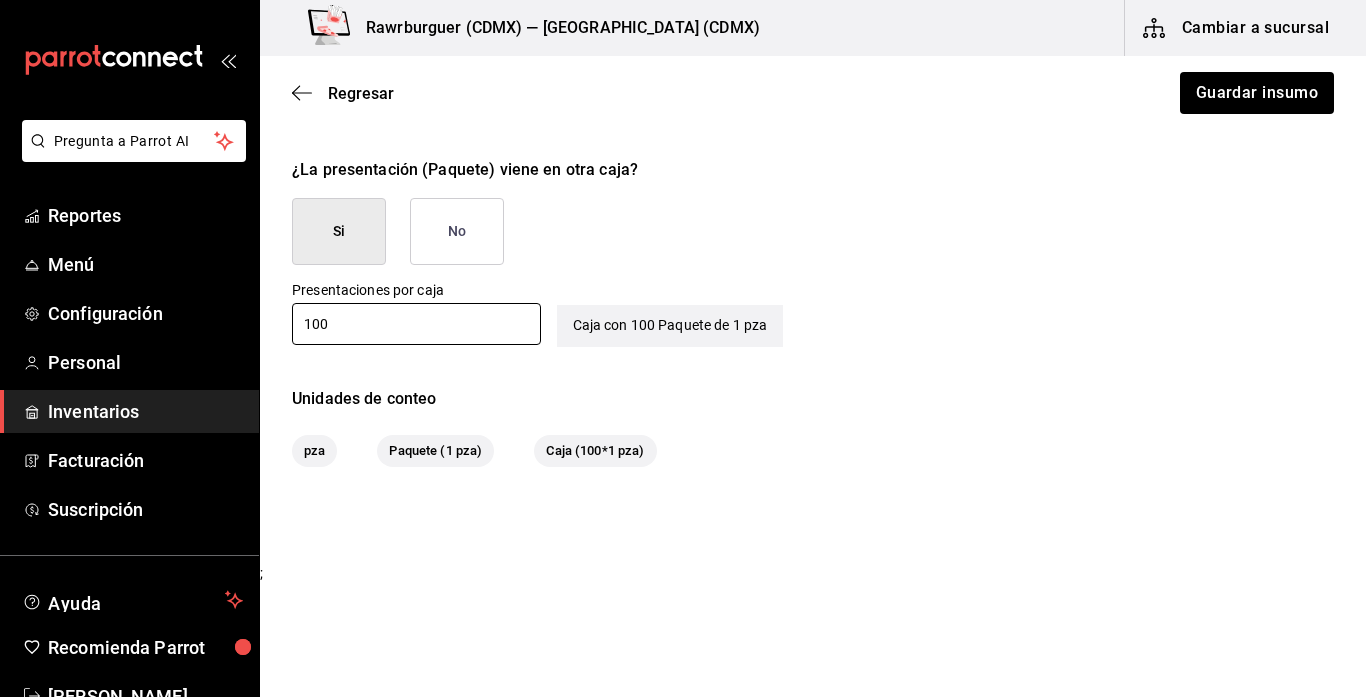 click on "No" at bounding box center (457, 231) 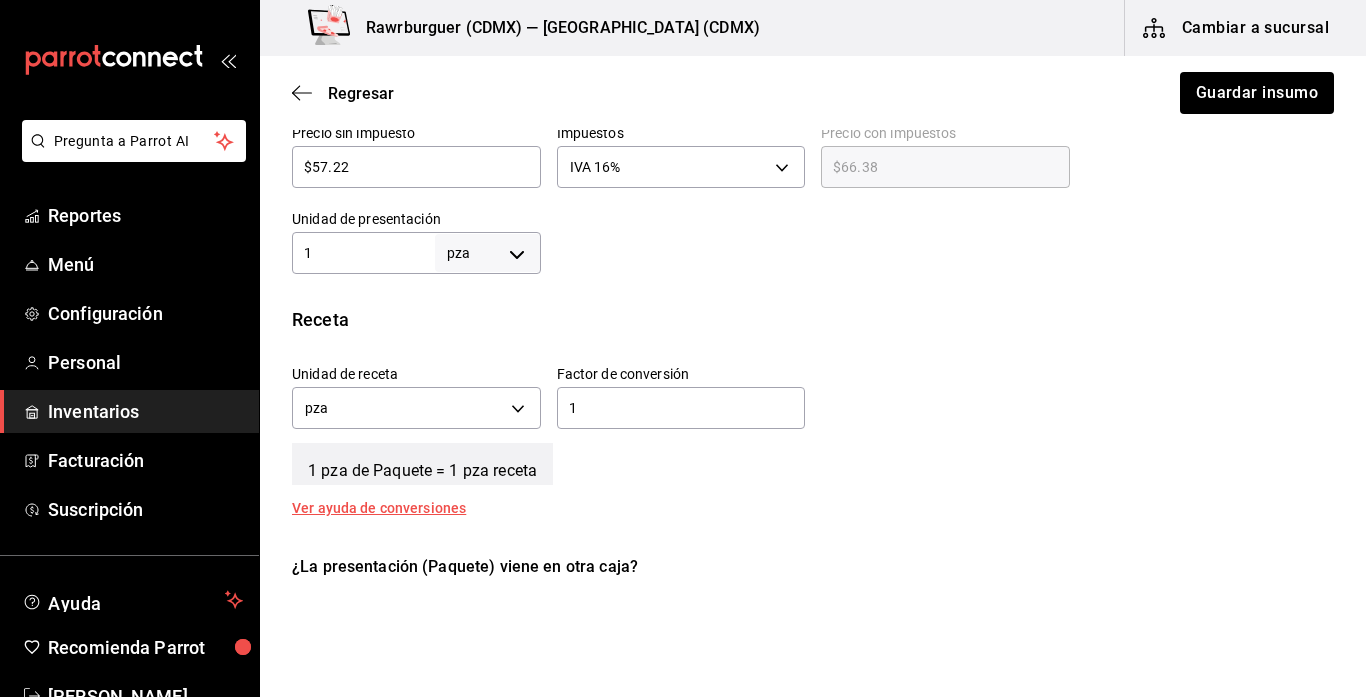 scroll, scrollTop: 556, scrollLeft: 0, axis: vertical 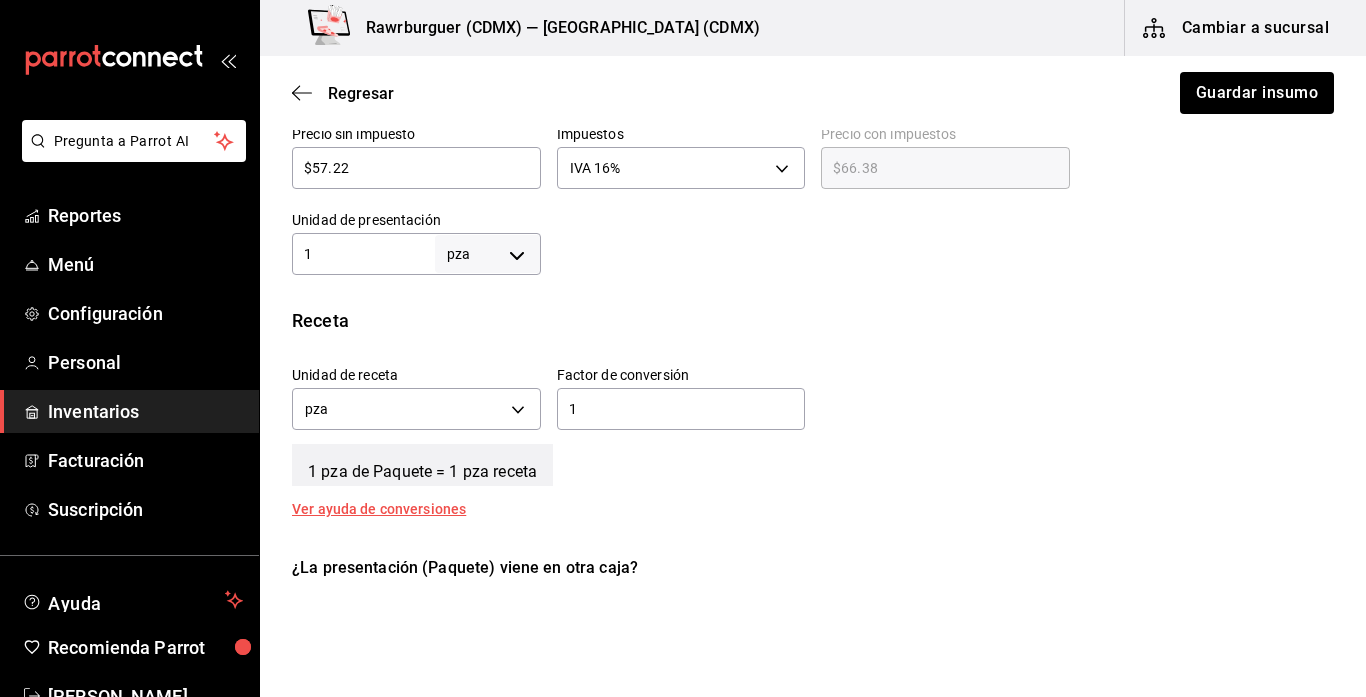 click on "1" at bounding box center (363, 254) 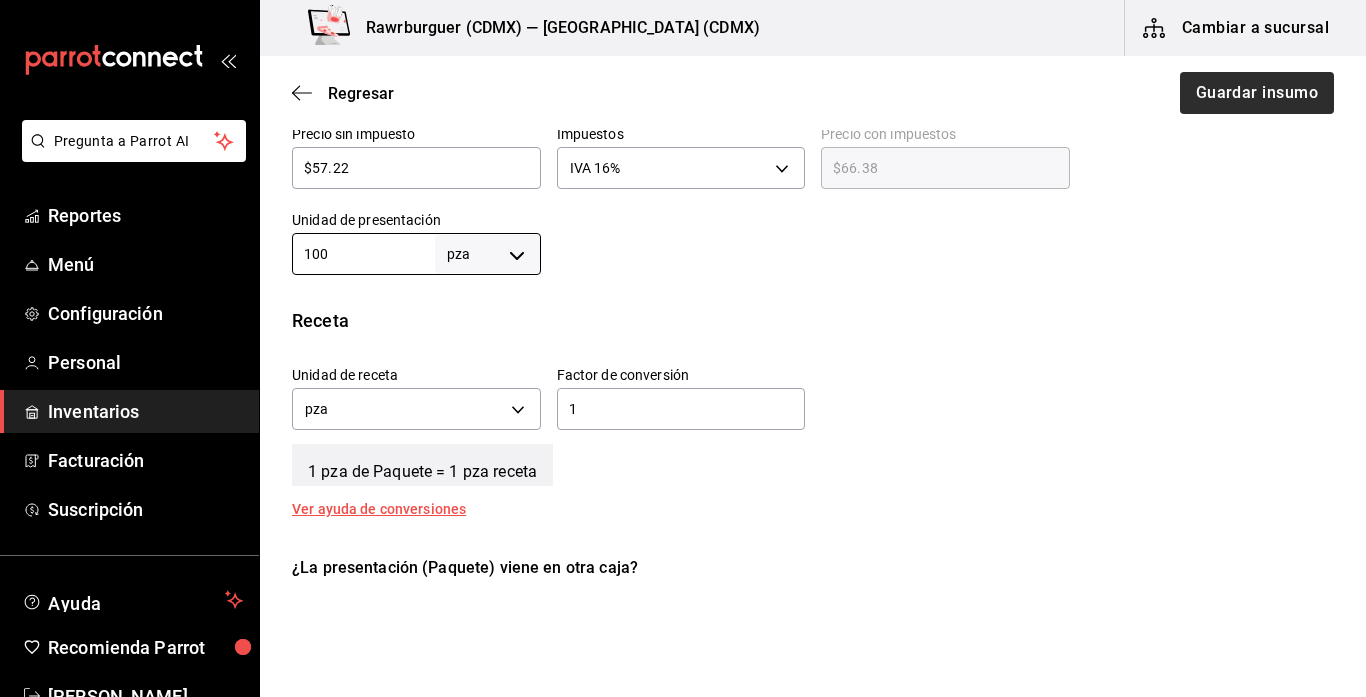 type on "100" 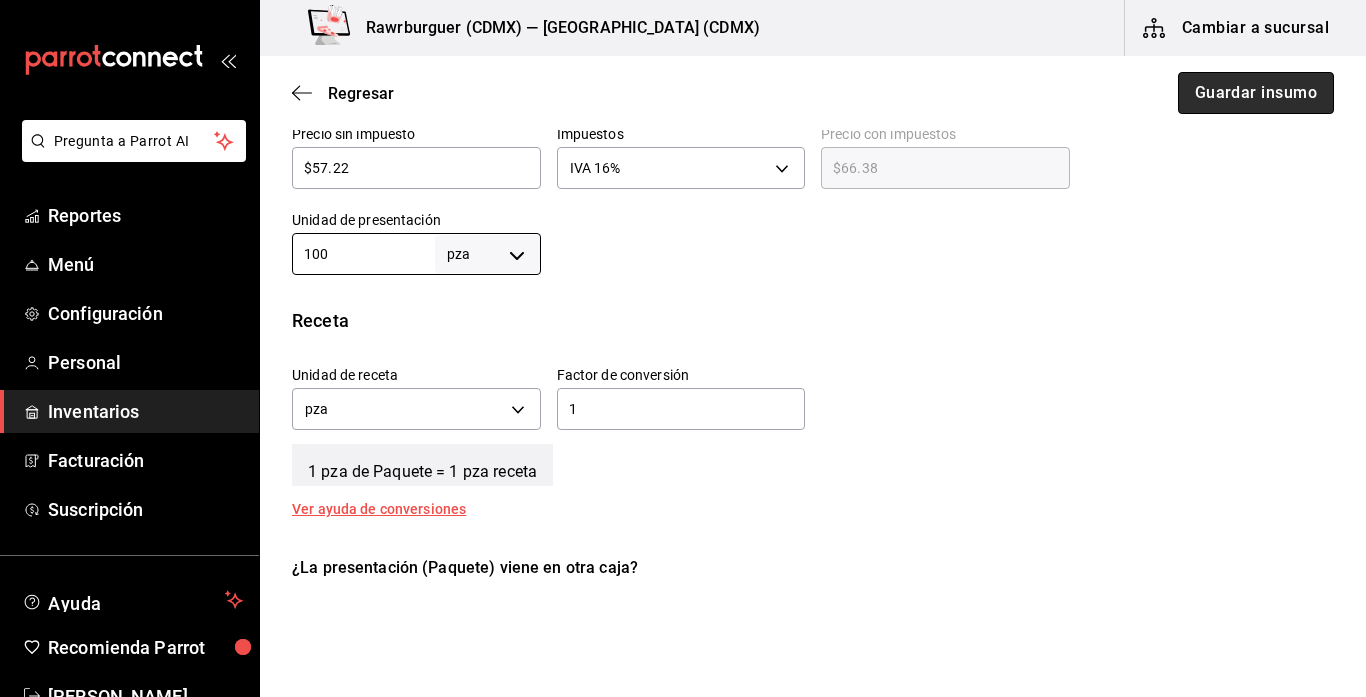 click on "Guardar insumo" at bounding box center (1256, 93) 